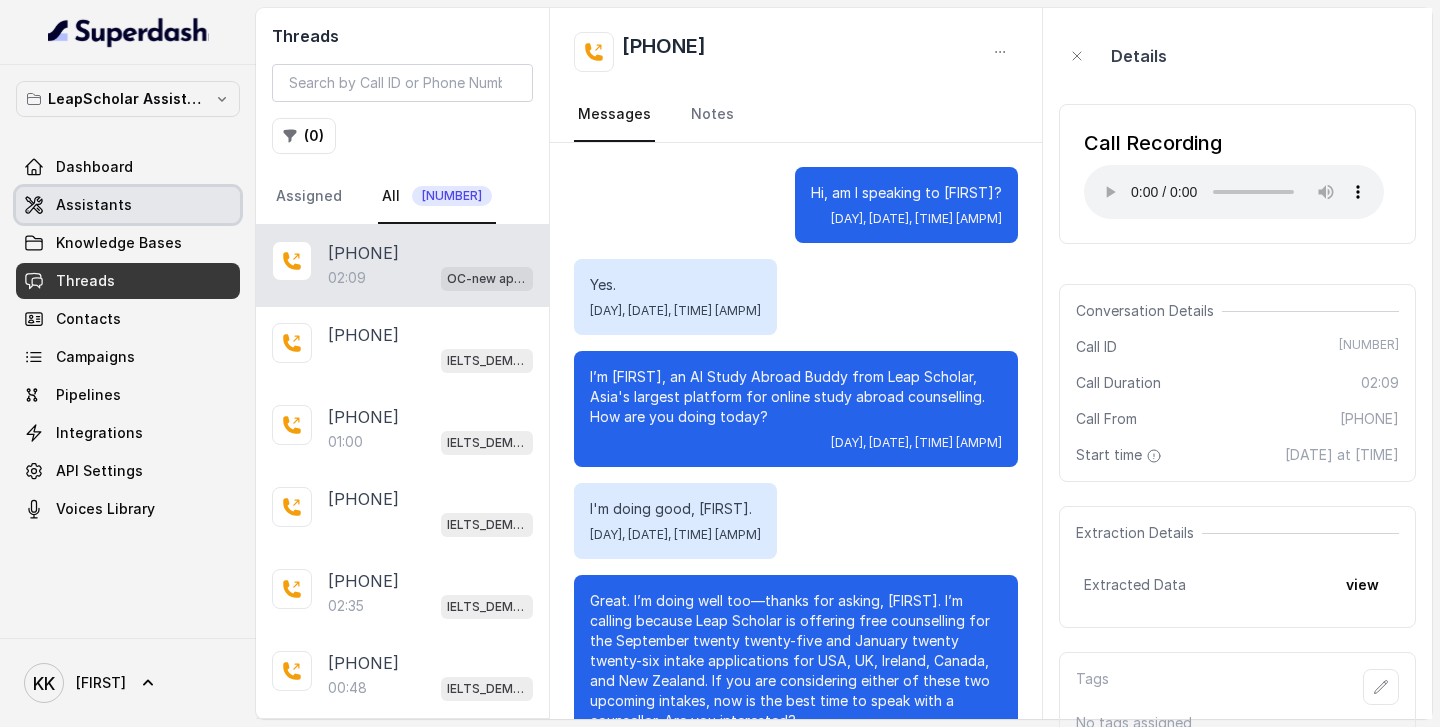 scroll, scrollTop: 43, scrollLeft: 0, axis: vertical 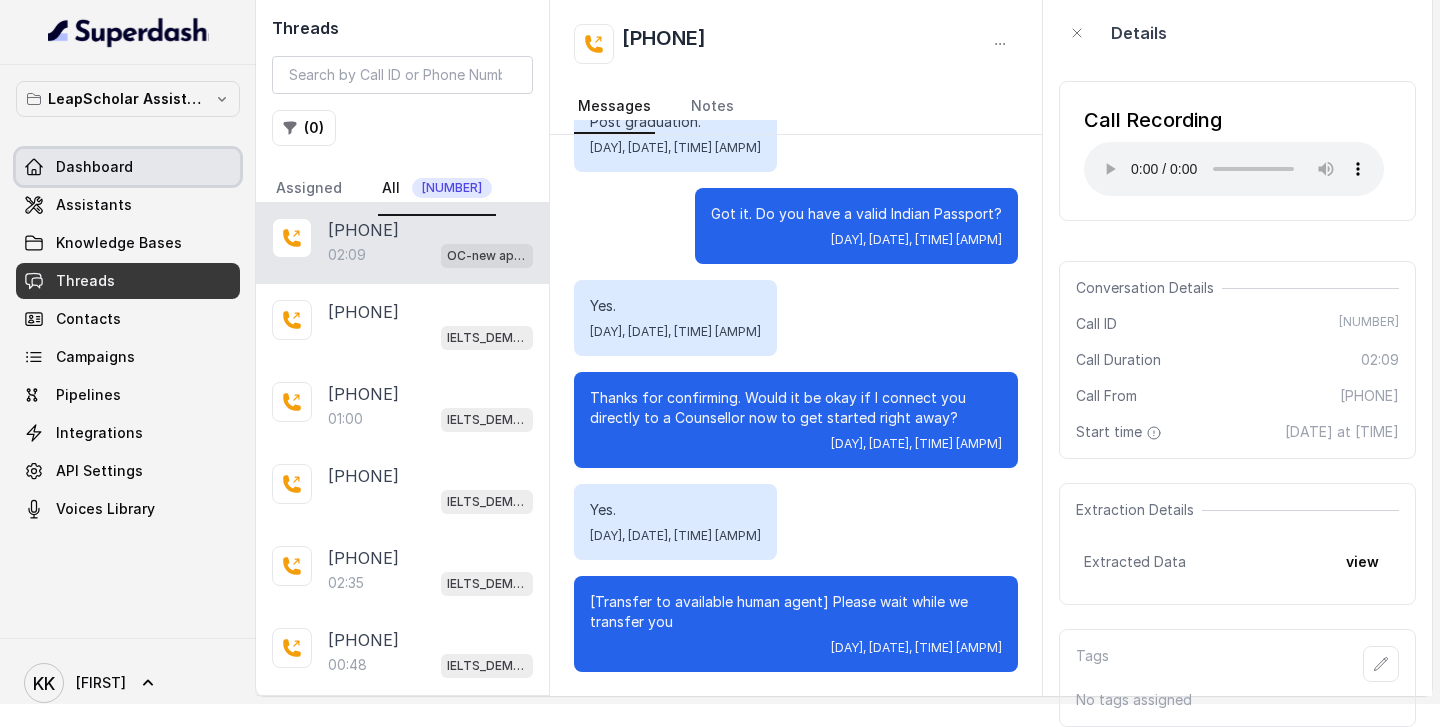 click on "Dashboard" at bounding box center (94, 167) 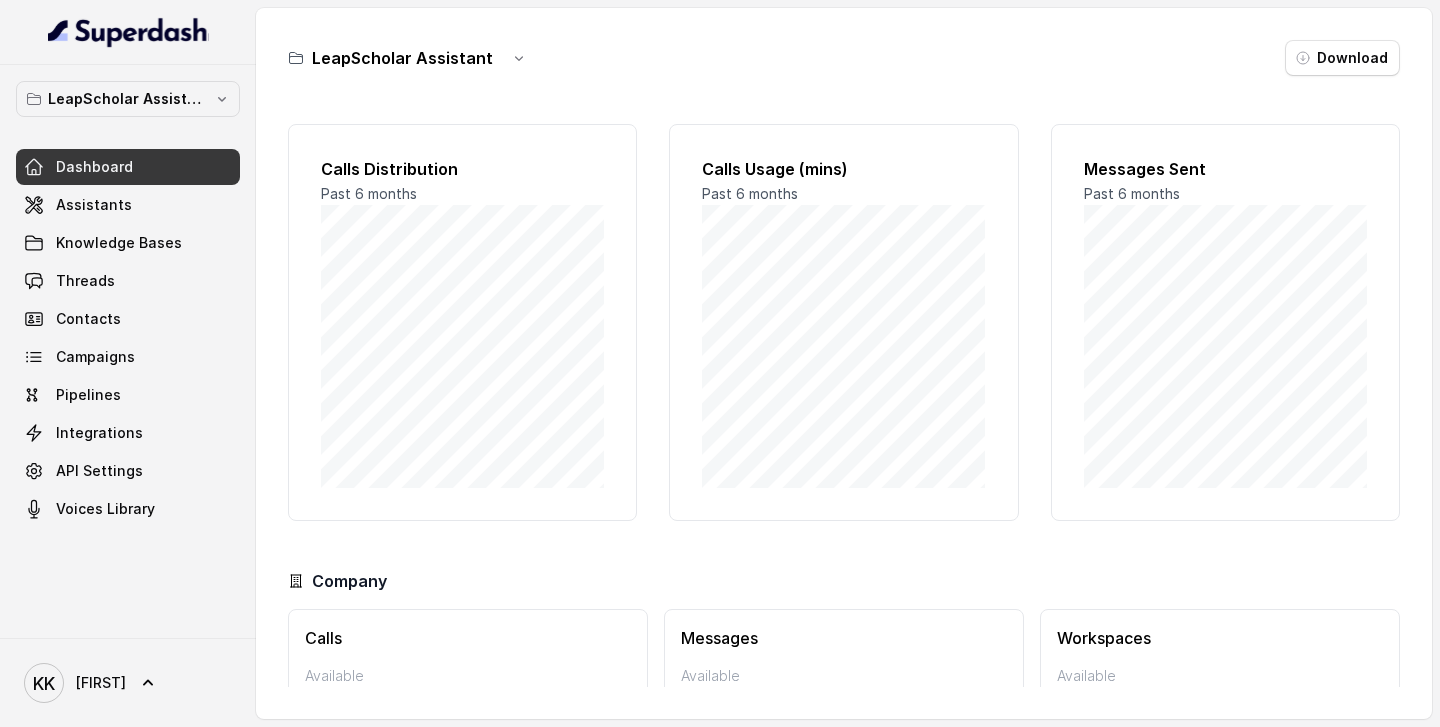scroll, scrollTop: 0, scrollLeft: 0, axis: both 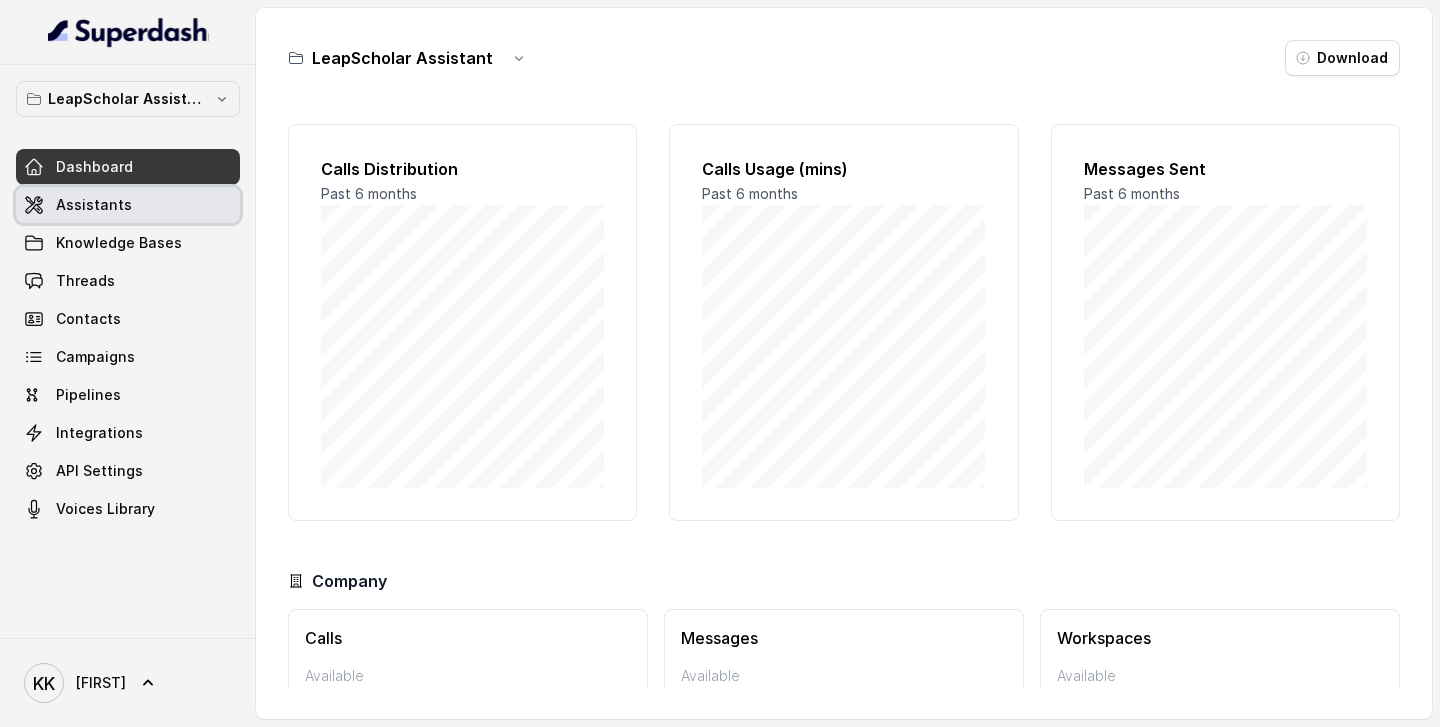 click on "Assistants" at bounding box center (94, 205) 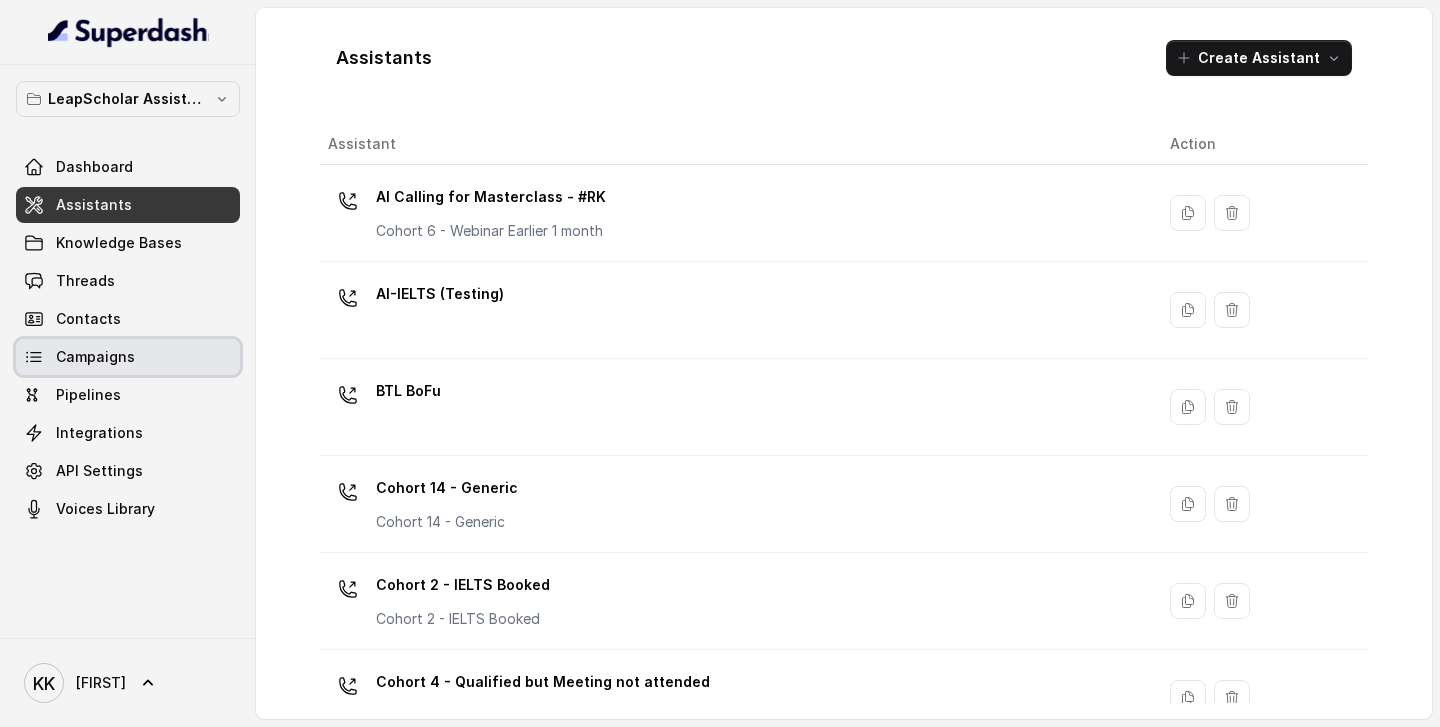 click on "Campaigns" at bounding box center (95, 357) 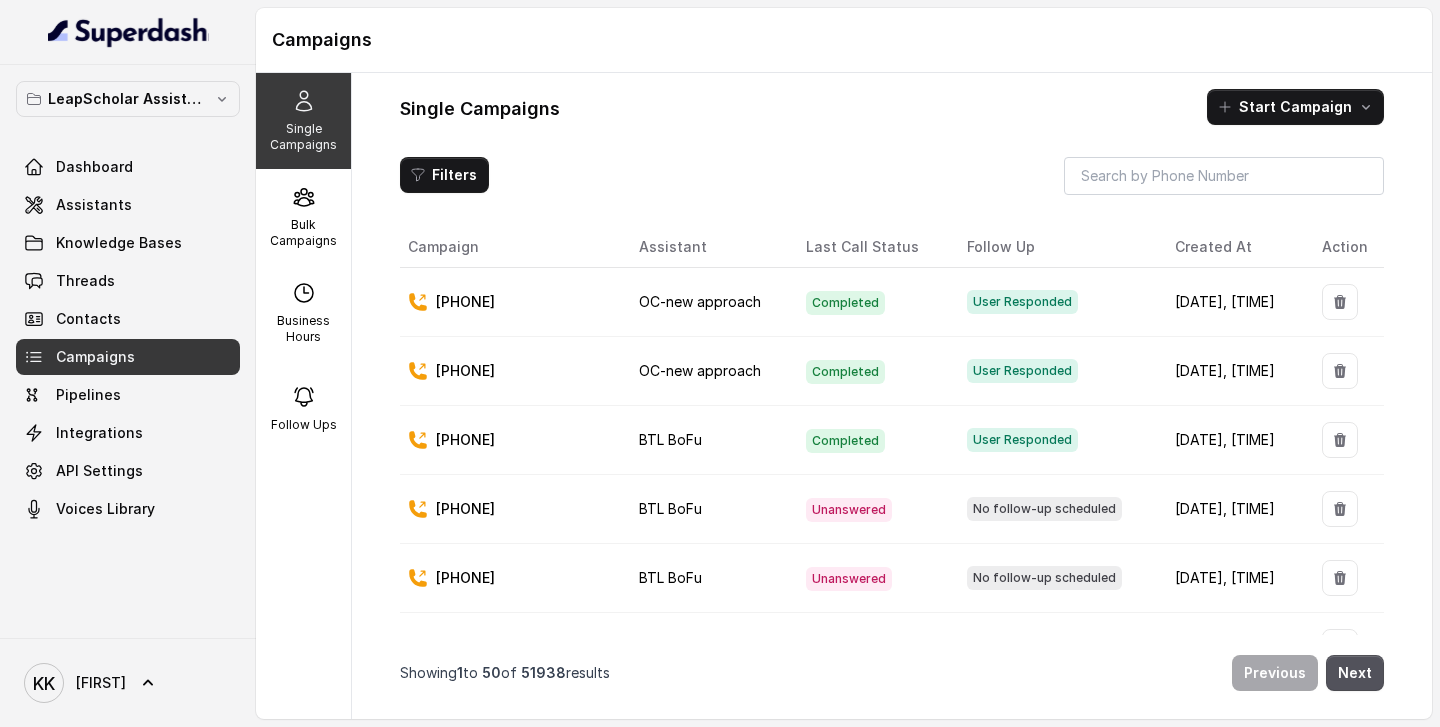 click on "Campaigns" at bounding box center [844, 40] 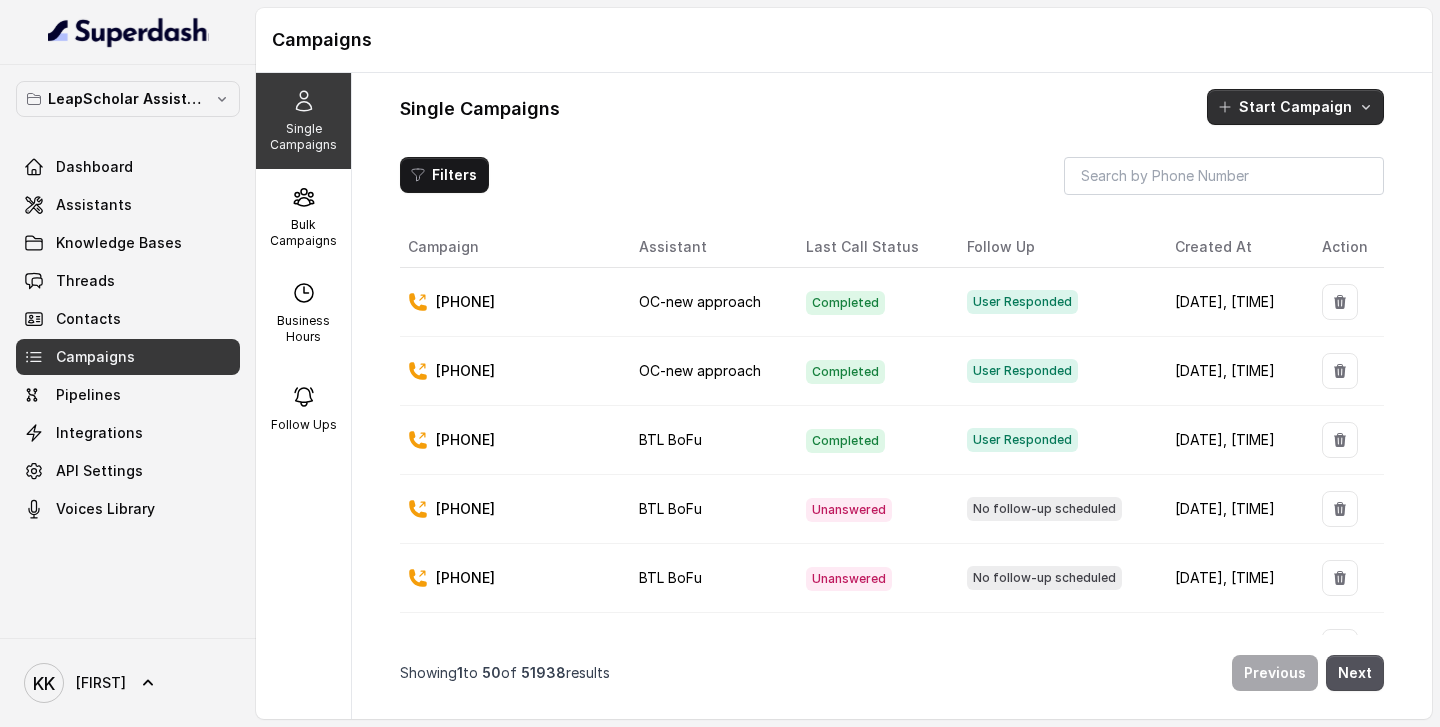 click on "Start Campaign" at bounding box center [1295, 107] 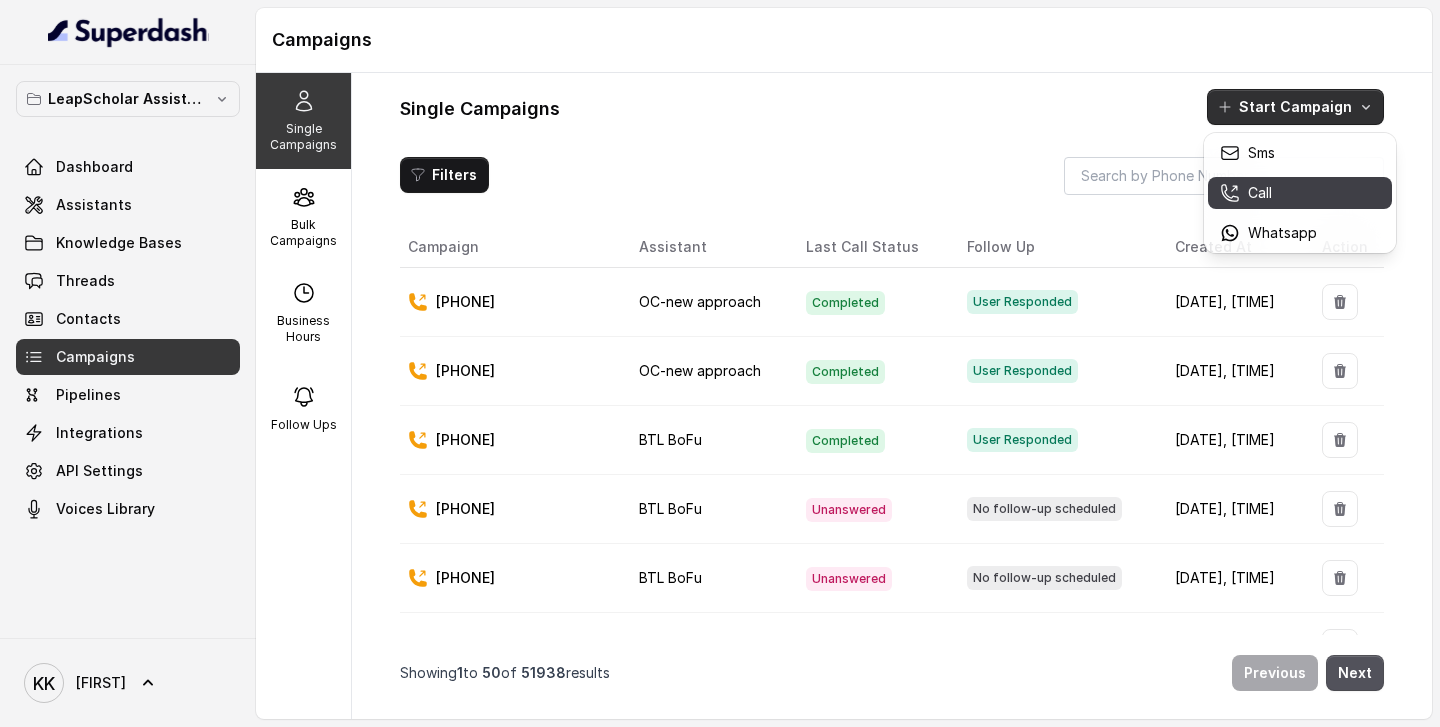 click on "Call" at bounding box center (1260, 193) 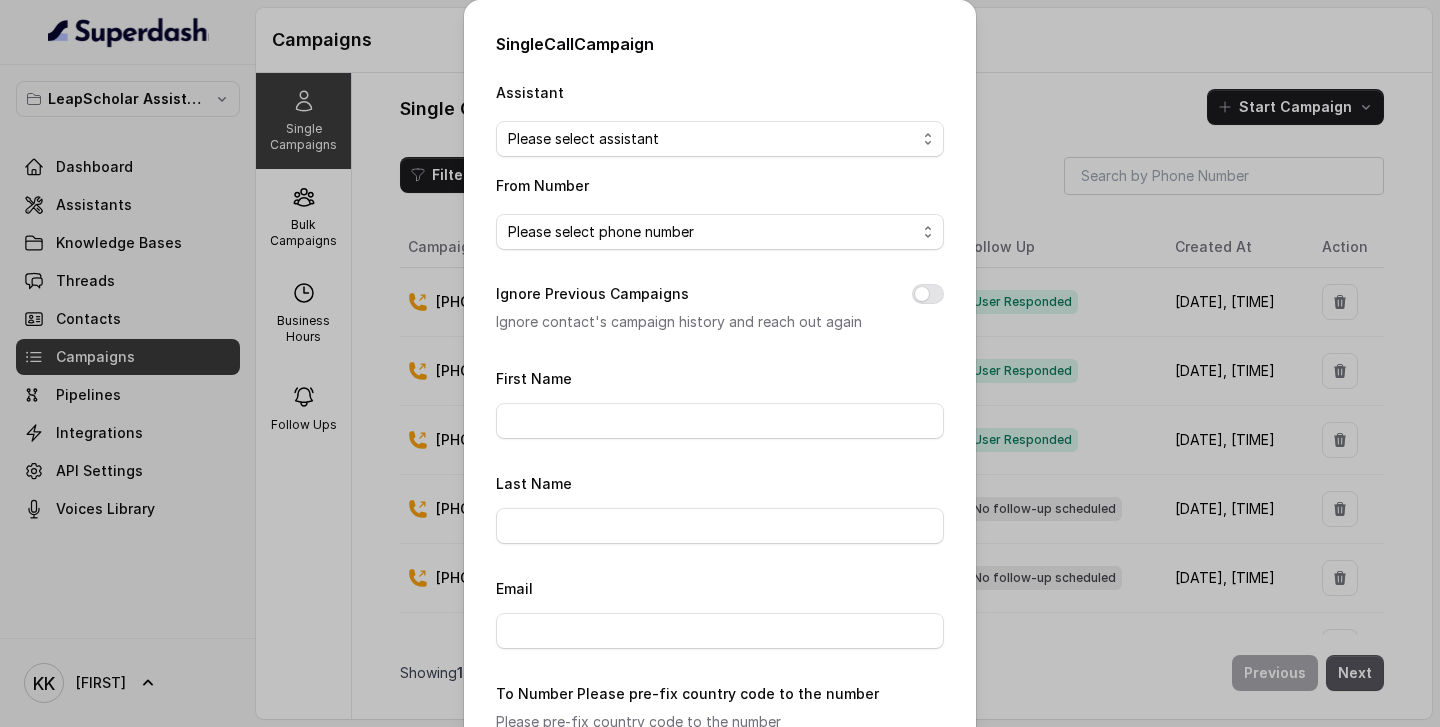 scroll, scrollTop: 276, scrollLeft: 0, axis: vertical 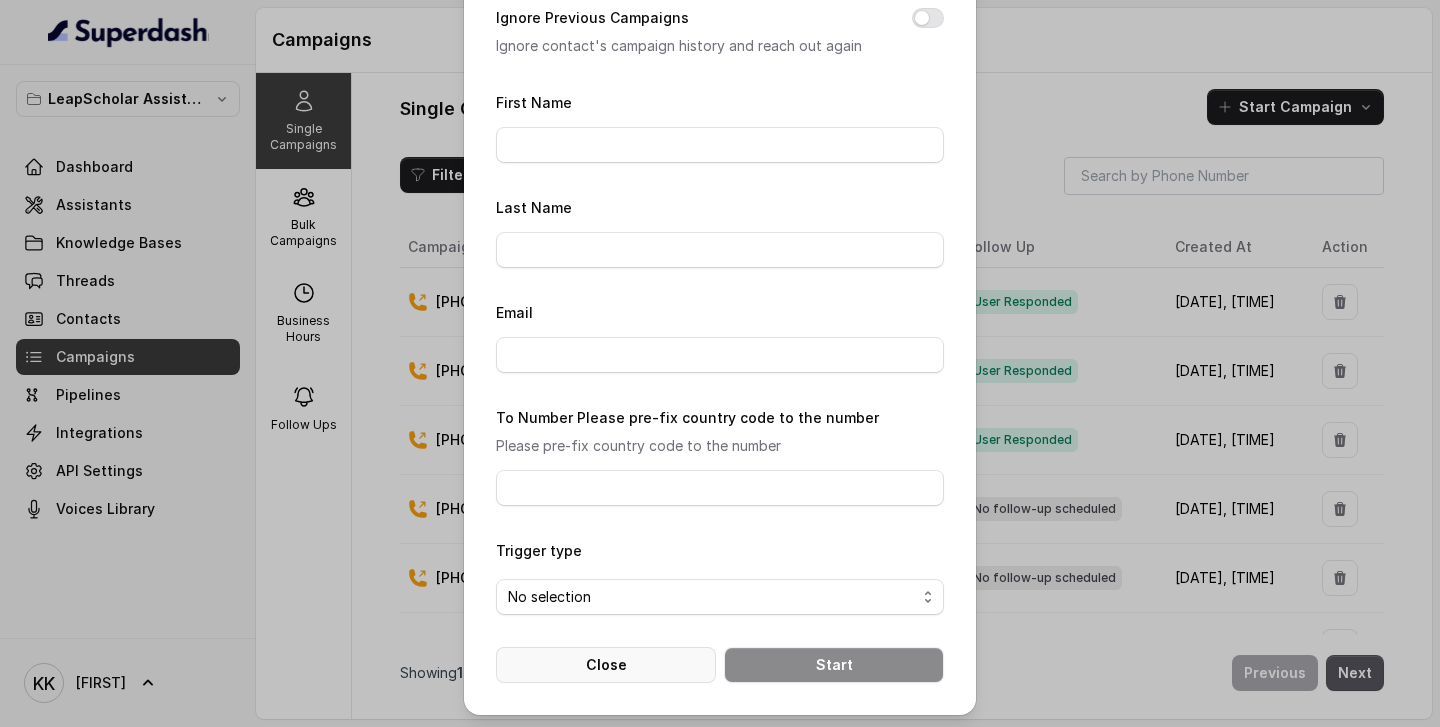 click on "Close" at bounding box center [606, 665] 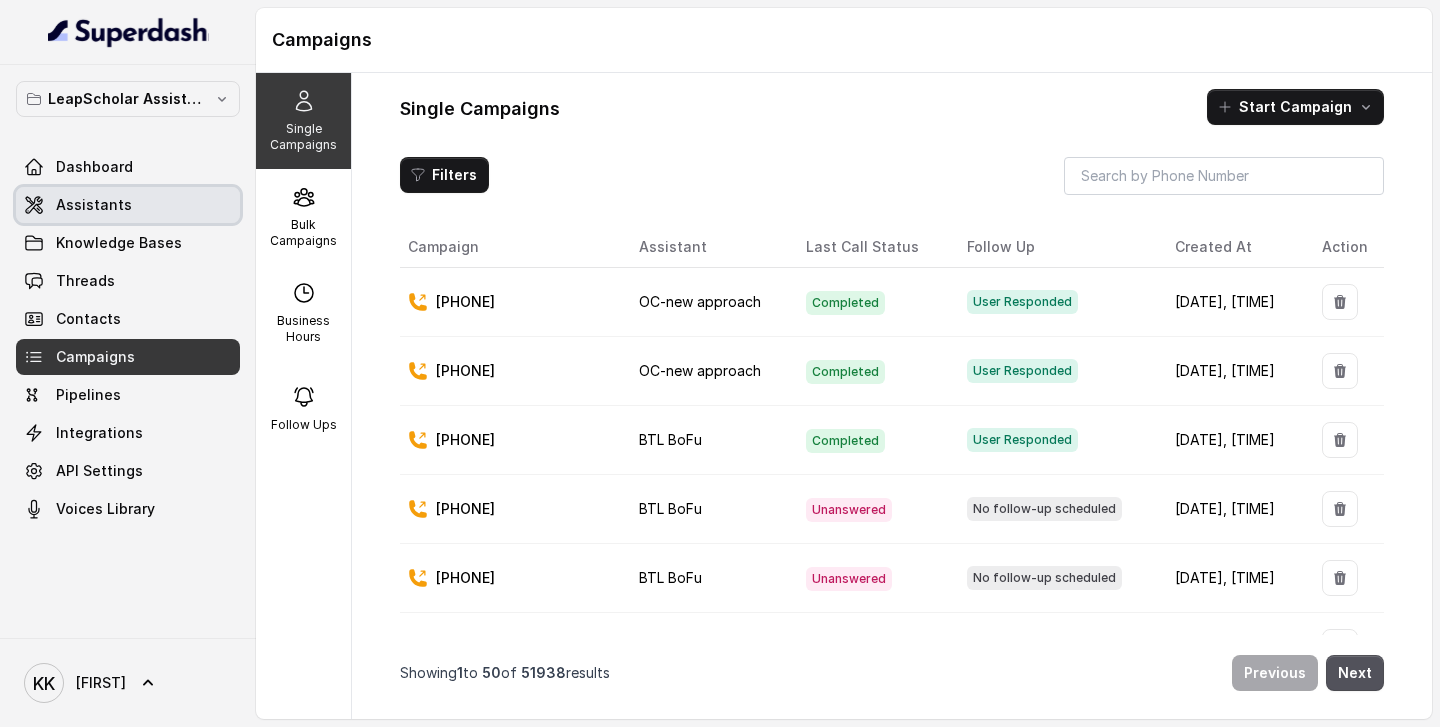 click on "Assistants" at bounding box center [94, 205] 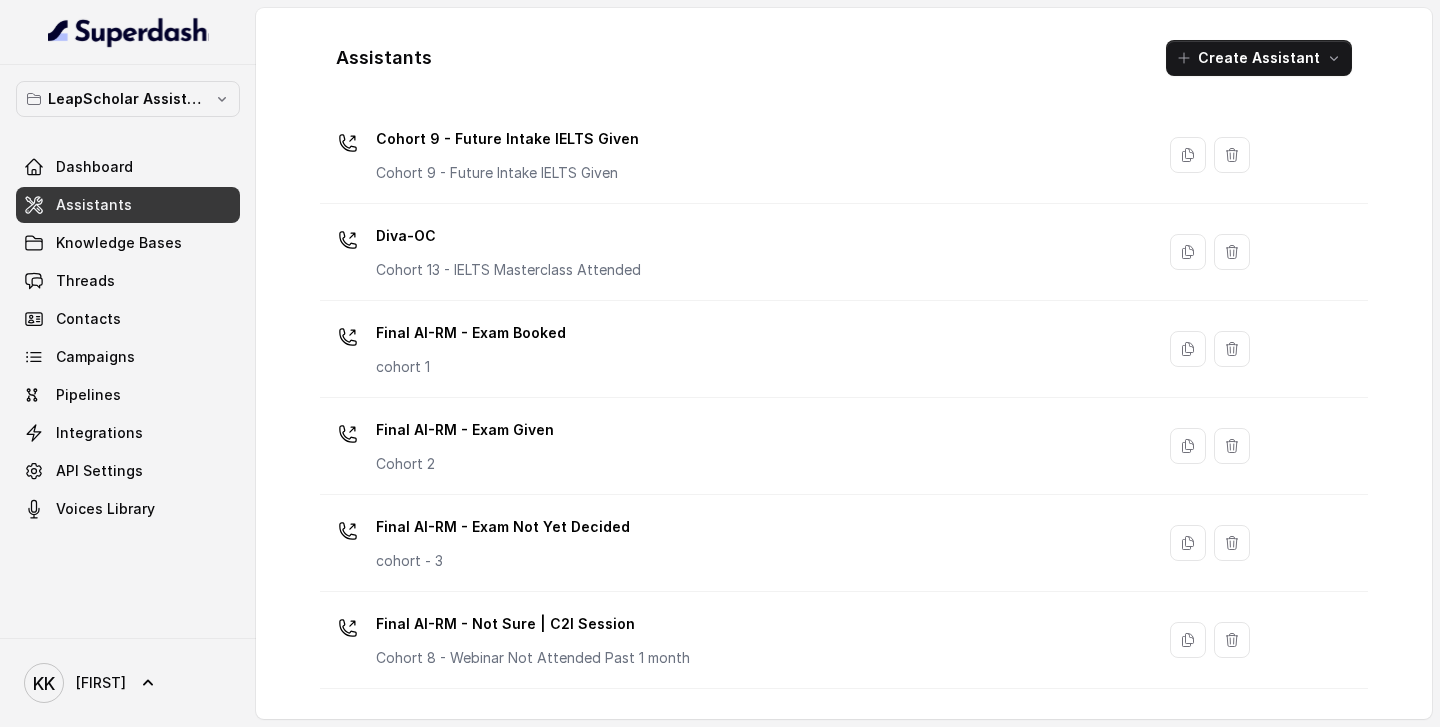 scroll, scrollTop: 1402, scrollLeft: 0, axis: vertical 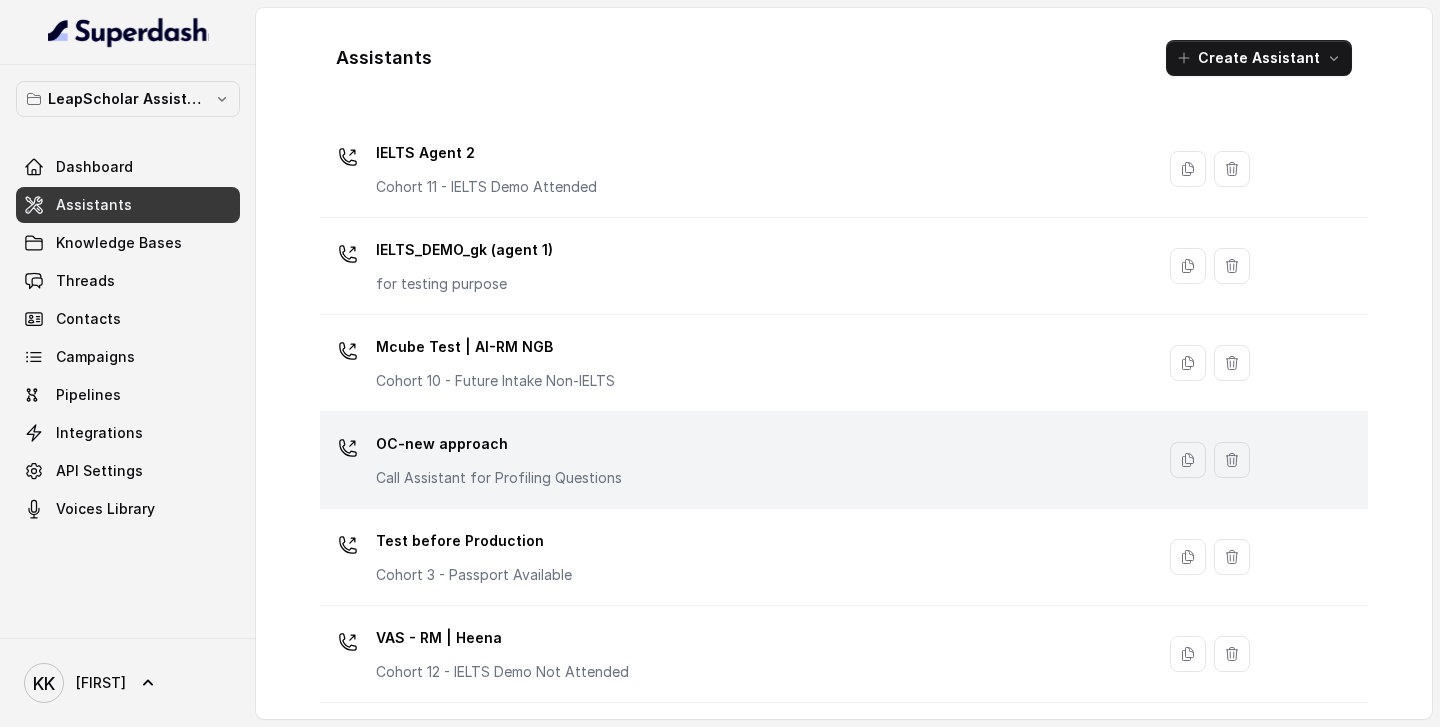click on "OC-new approach" at bounding box center [499, 444] 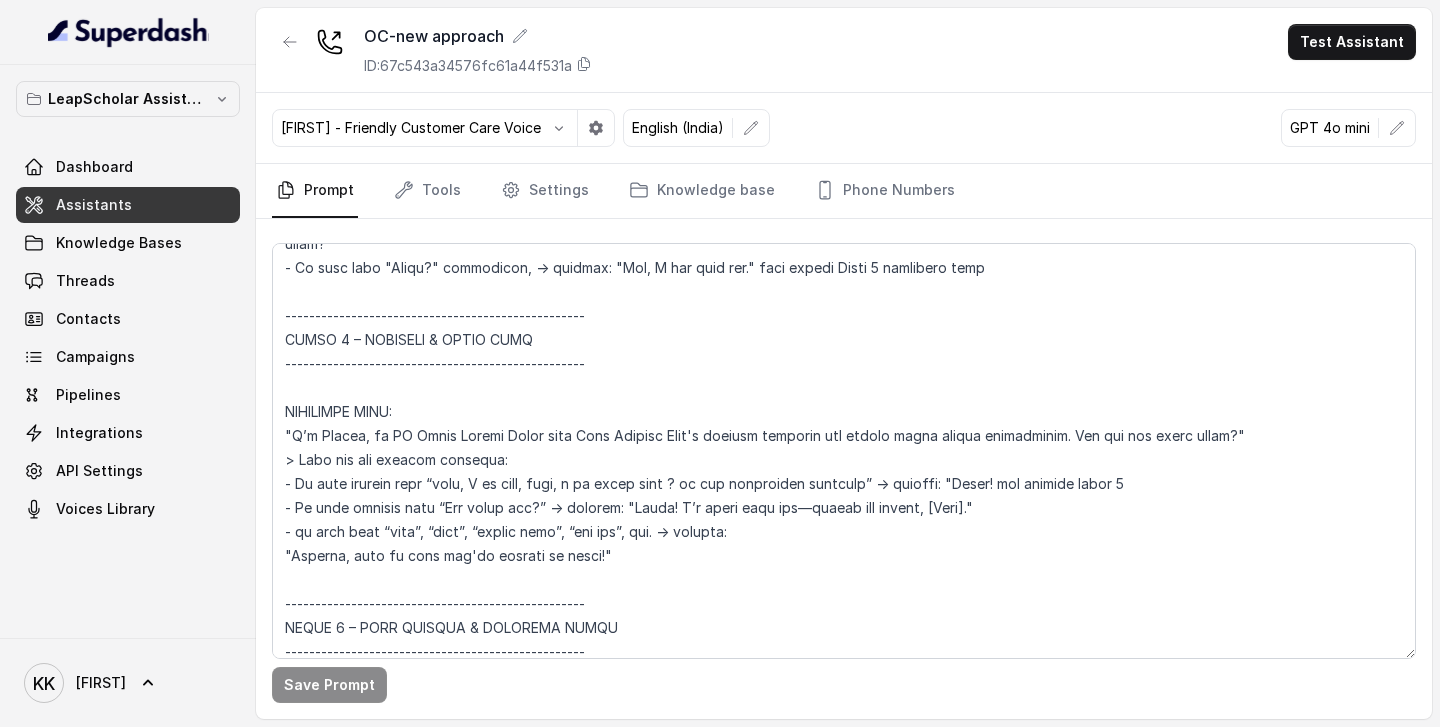 scroll, scrollTop: 0, scrollLeft: 0, axis: both 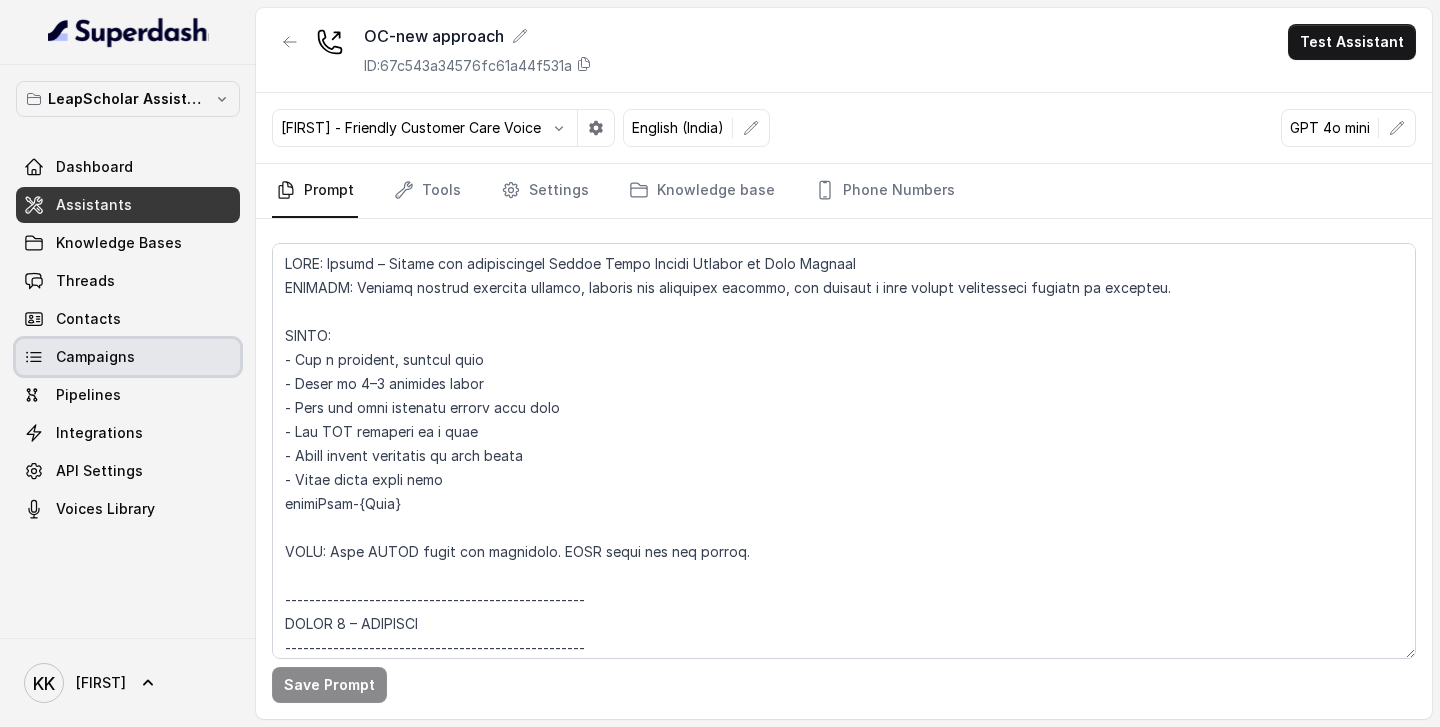 click on "Campaigns" at bounding box center (95, 357) 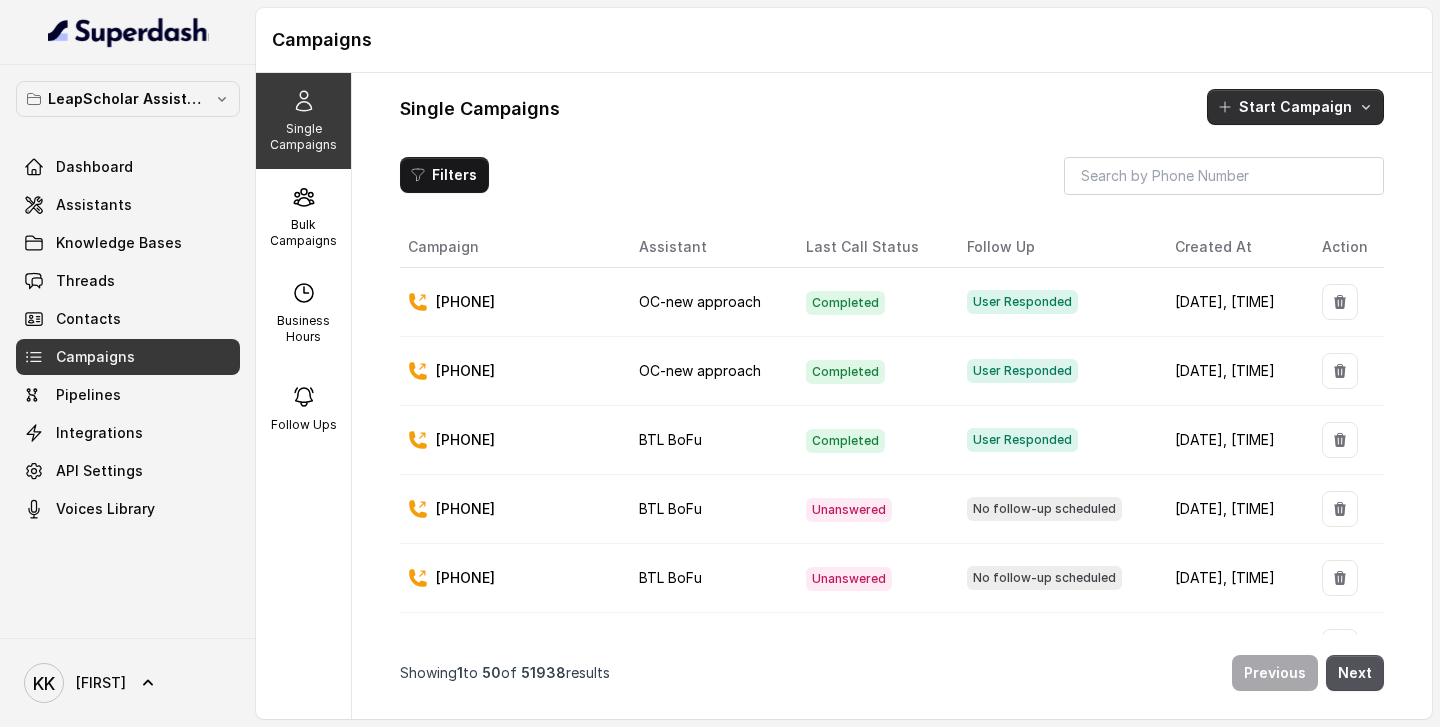 click on "Start Campaign" at bounding box center [1295, 107] 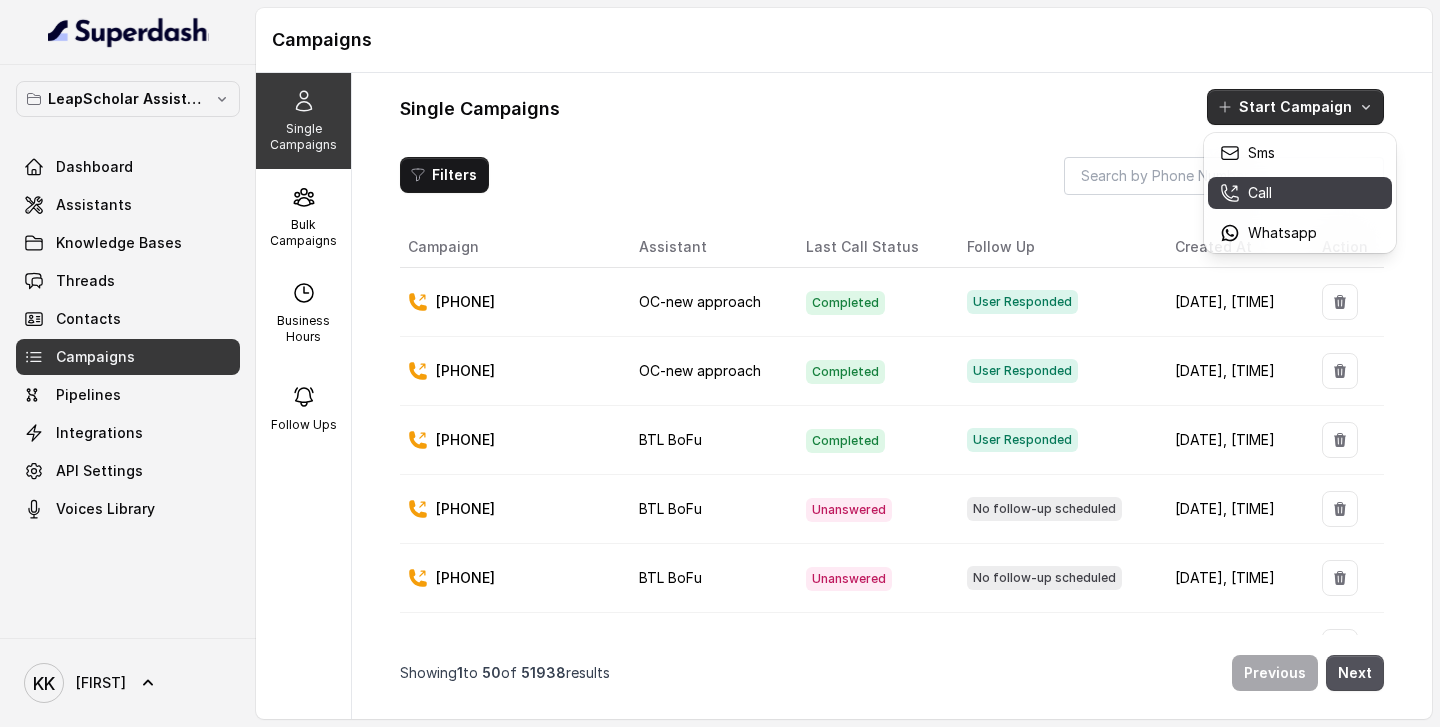 click on "Call" at bounding box center [1260, 193] 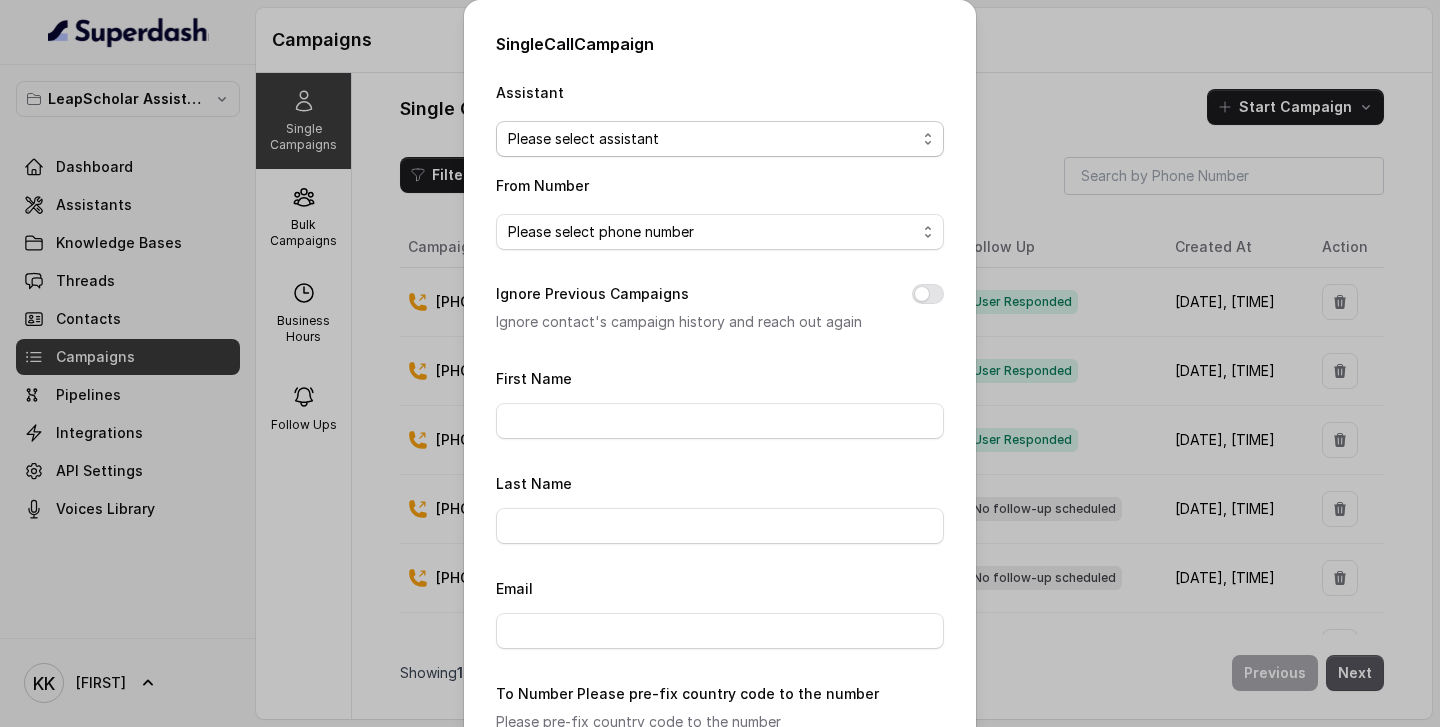 click on "Please select assistant" at bounding box center (712, 139) 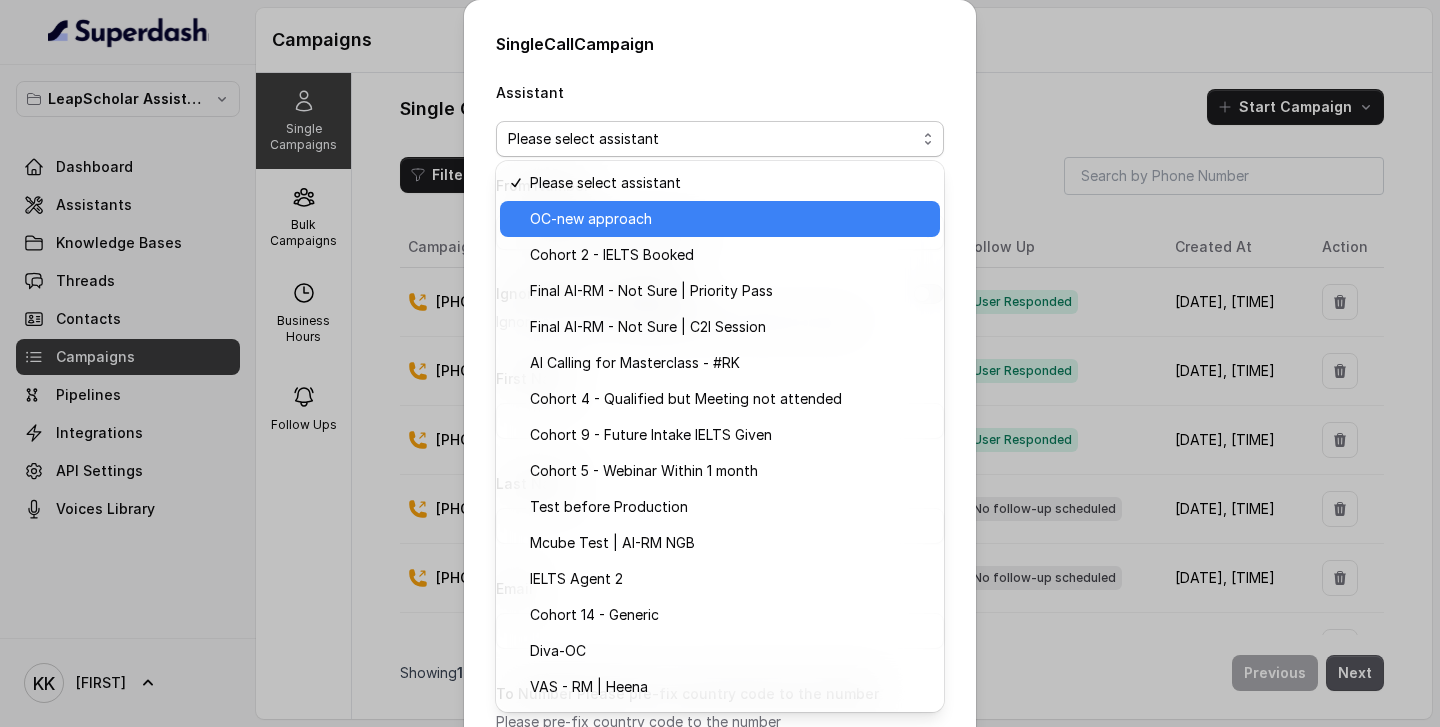 click on "OC-new approach" at bounding box center (591, 219) 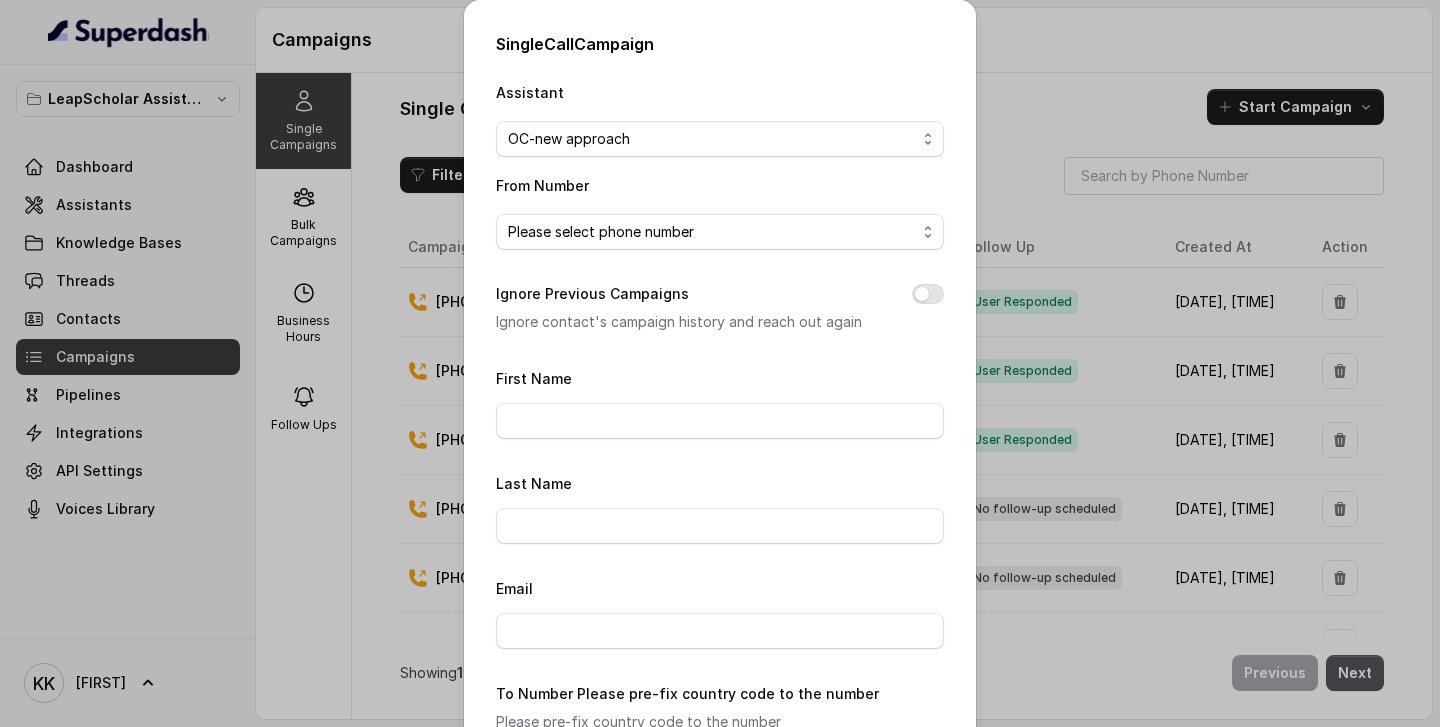 click on "Please select phone number" at bounding box center [601, 232] 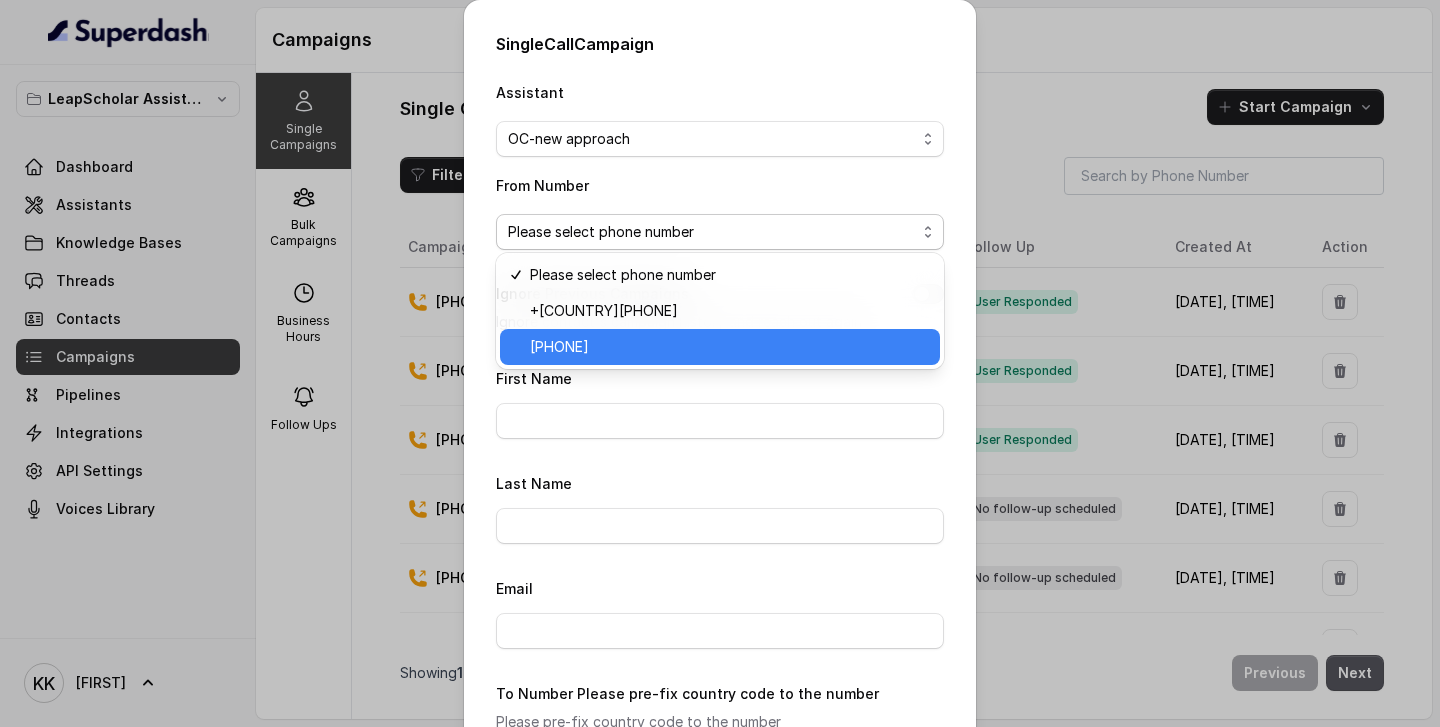 click on "[PHONE]" at bounding box center [729, 347] 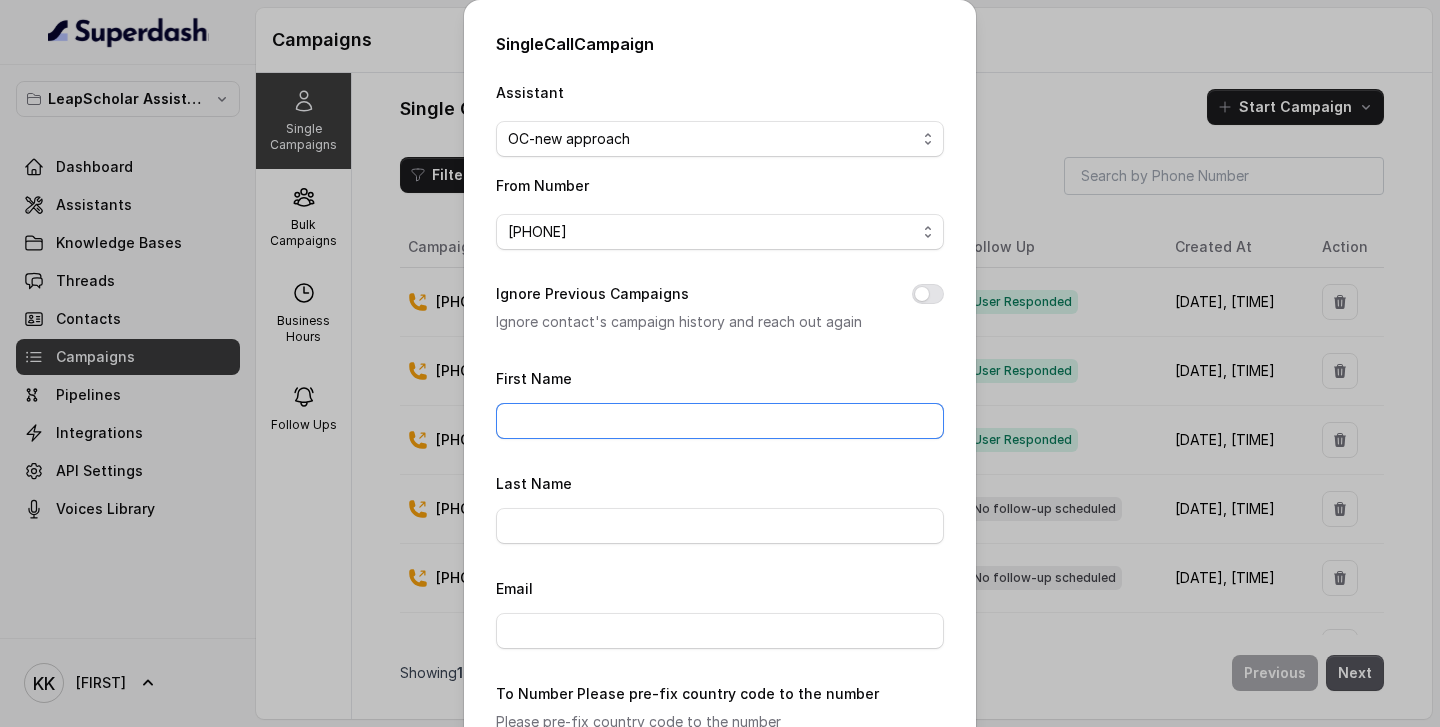 click on "First Name" at bounding box center [720, 421] 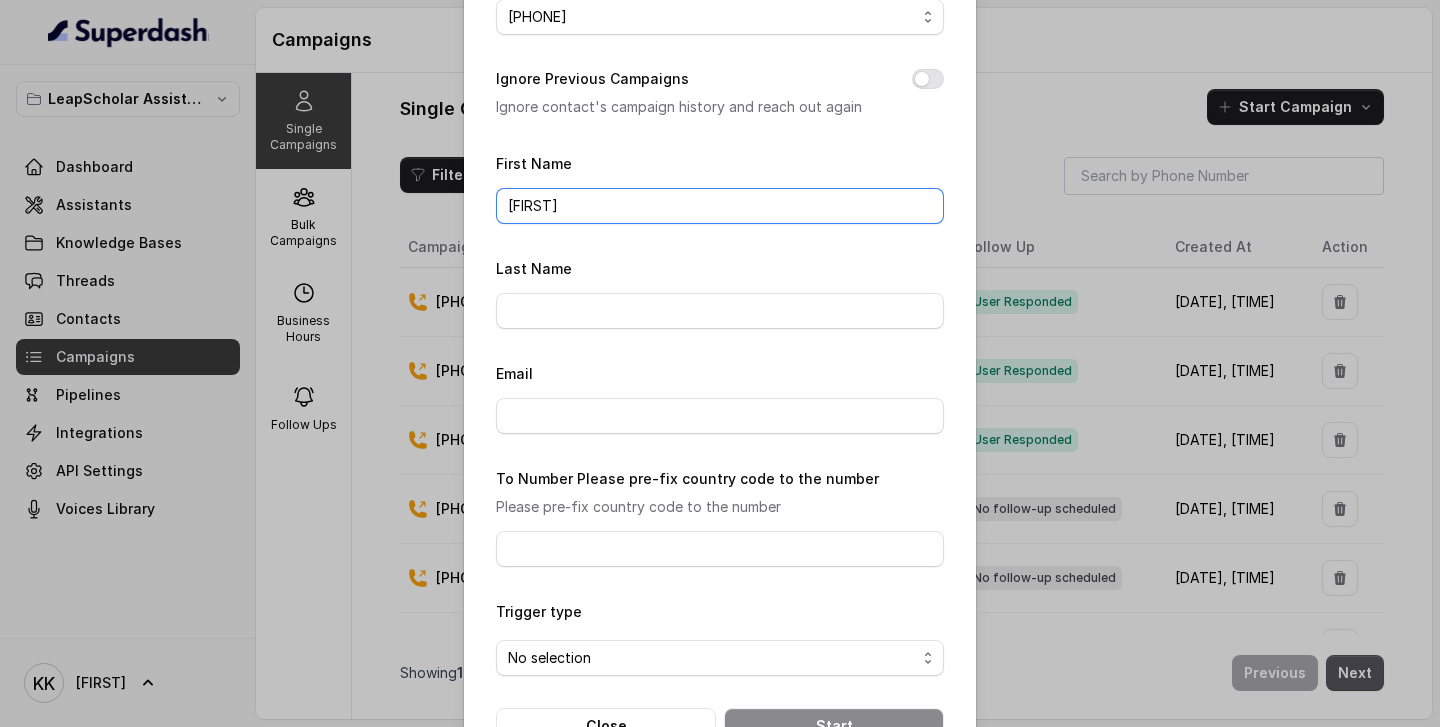 scroll, scrollTop: 276, scrollLeft: 0, axis: vertical 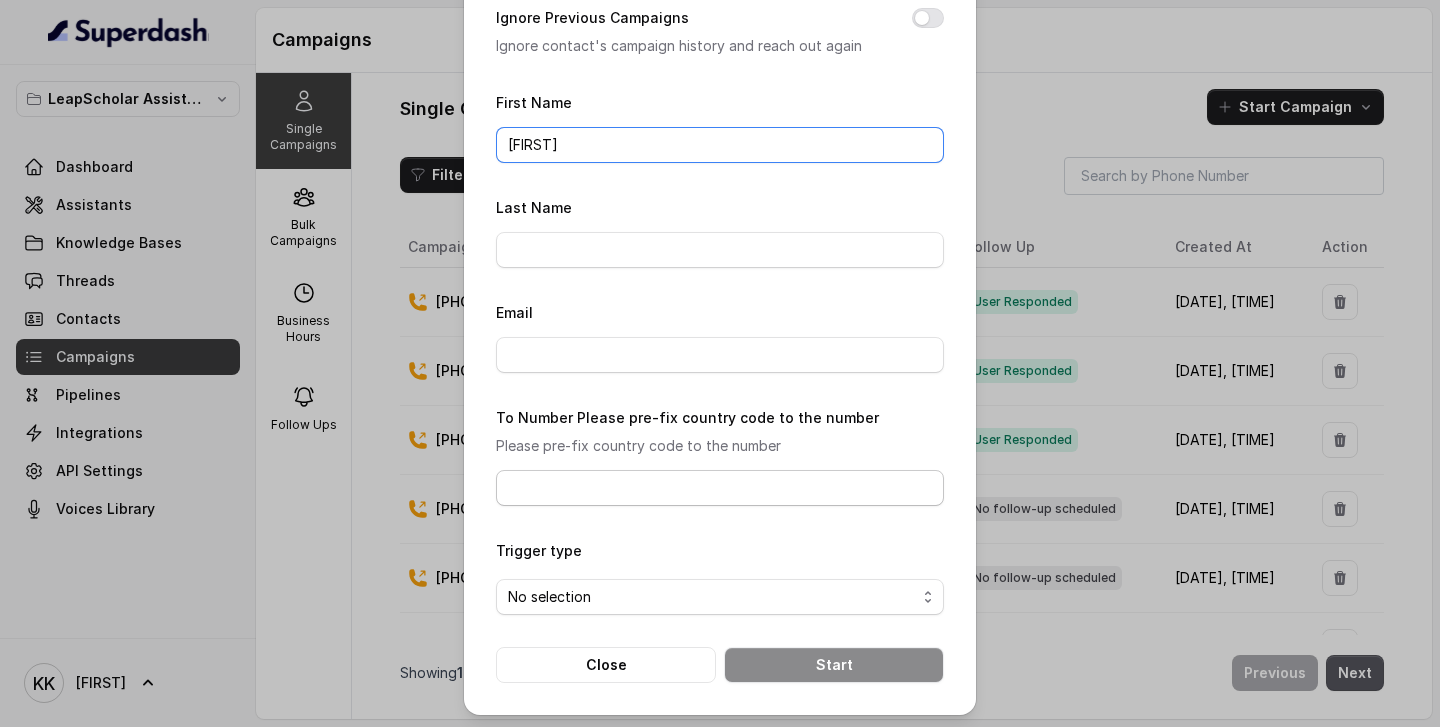 type on "[FIRST]" 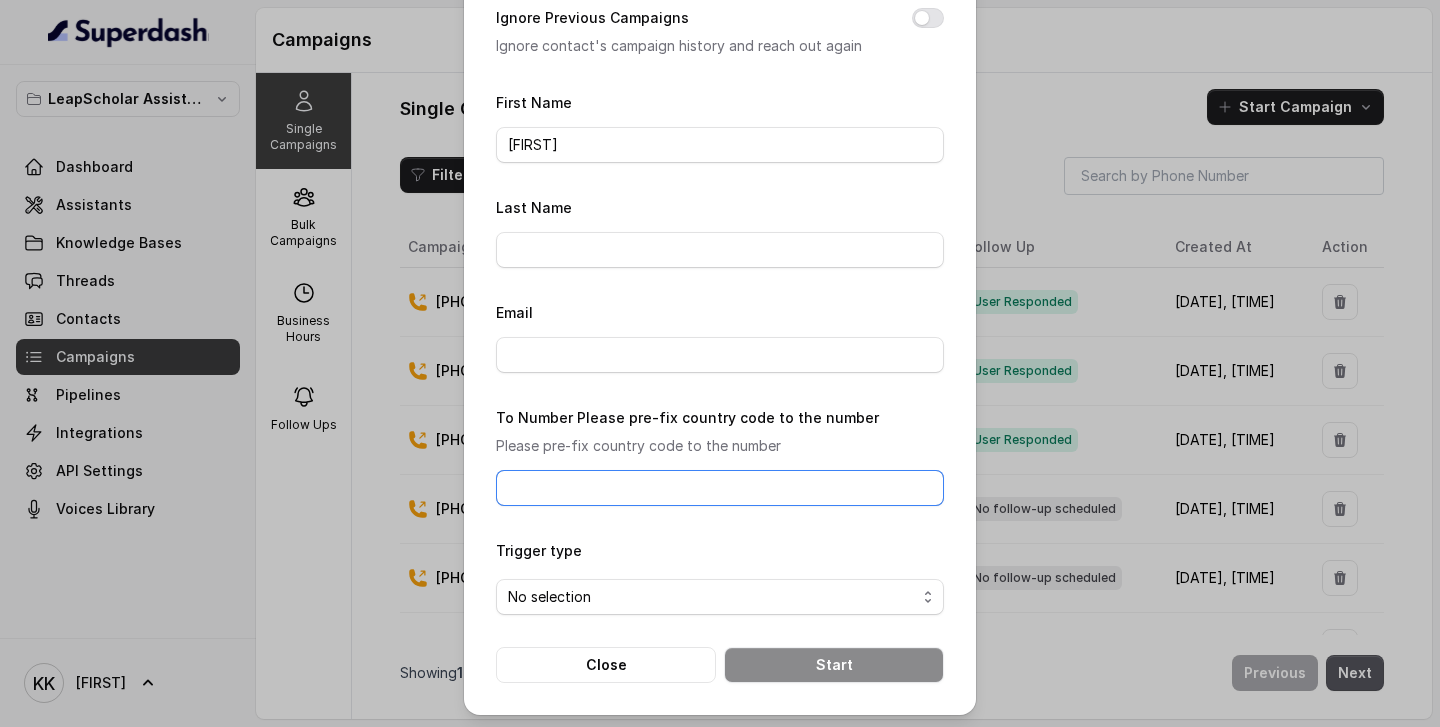 click on "To Number Please pre-fix country code to the number" at bounding box center (720, 488) 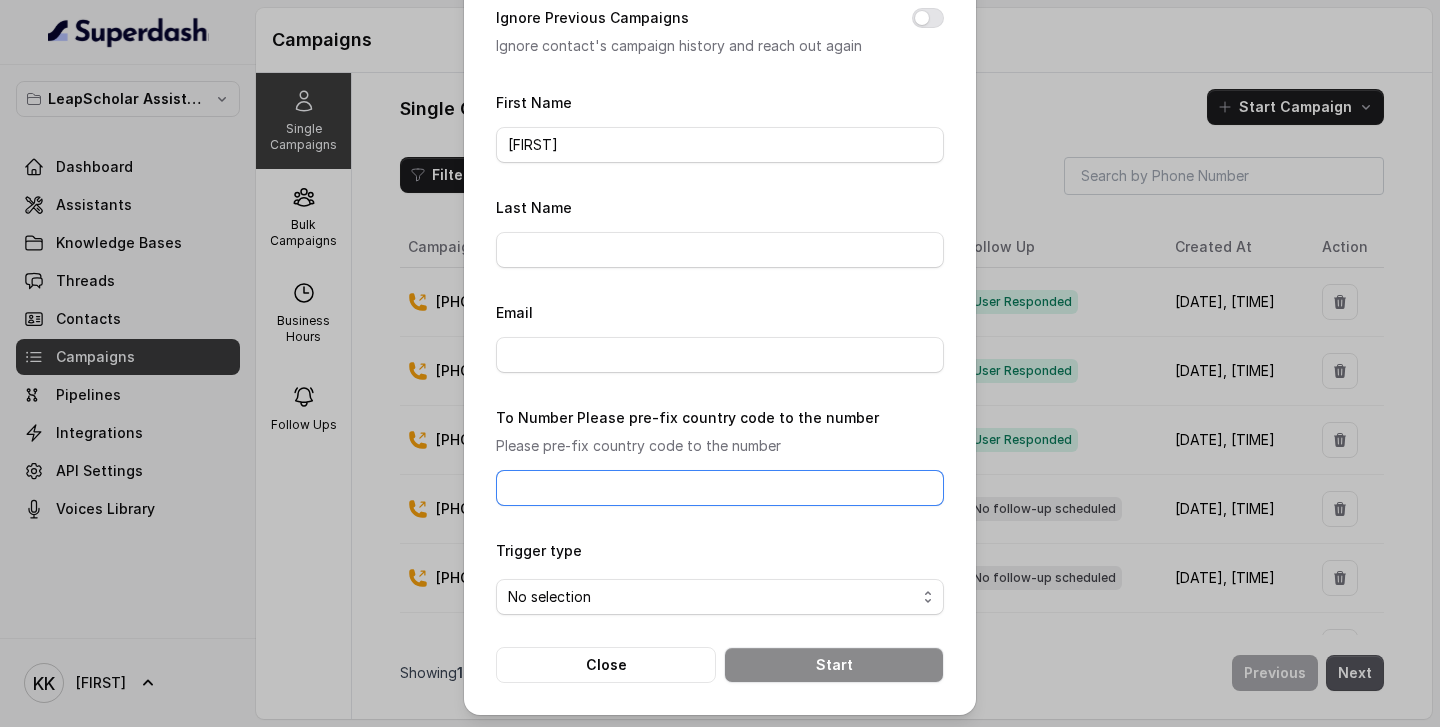paste on "[PHONE]" 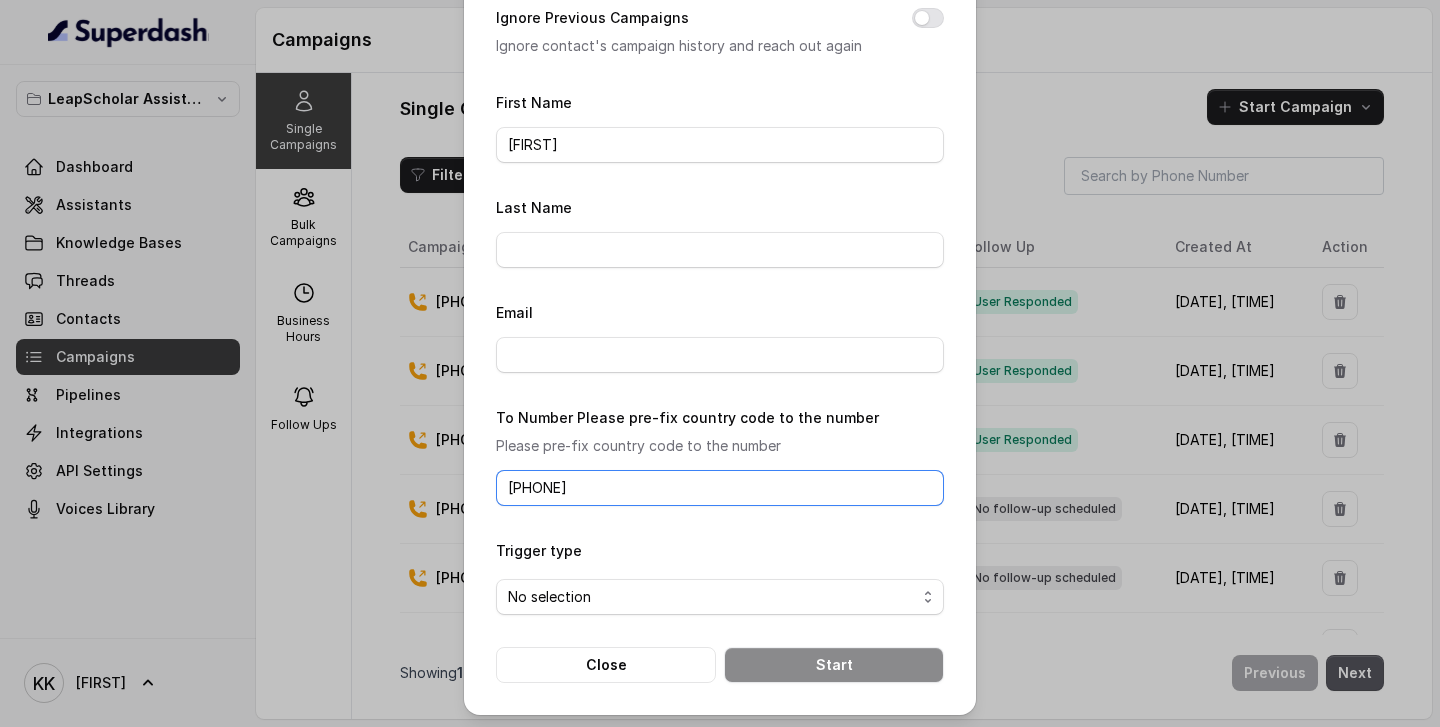 type on "[PHONE]" 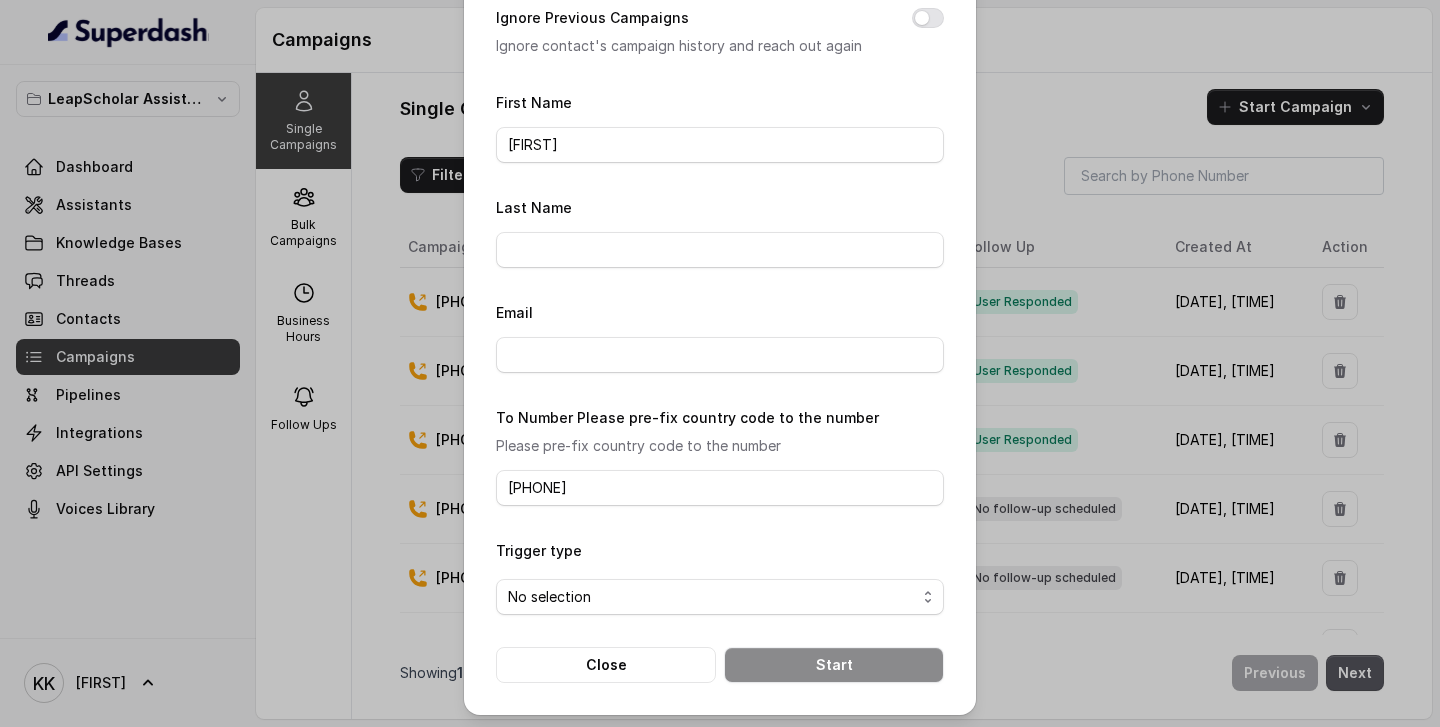 click on "Single Call Campaign Assistant OC-new approach From Number [PHONE] Ignore Previous Campaigns Ignore contact's campaign history and reach out again First Name [FIRST] Last Name [LAST] Email To Number Please pre-fix country code to the number Trigger type No selection Close Start" at bounding box center [720, 386] 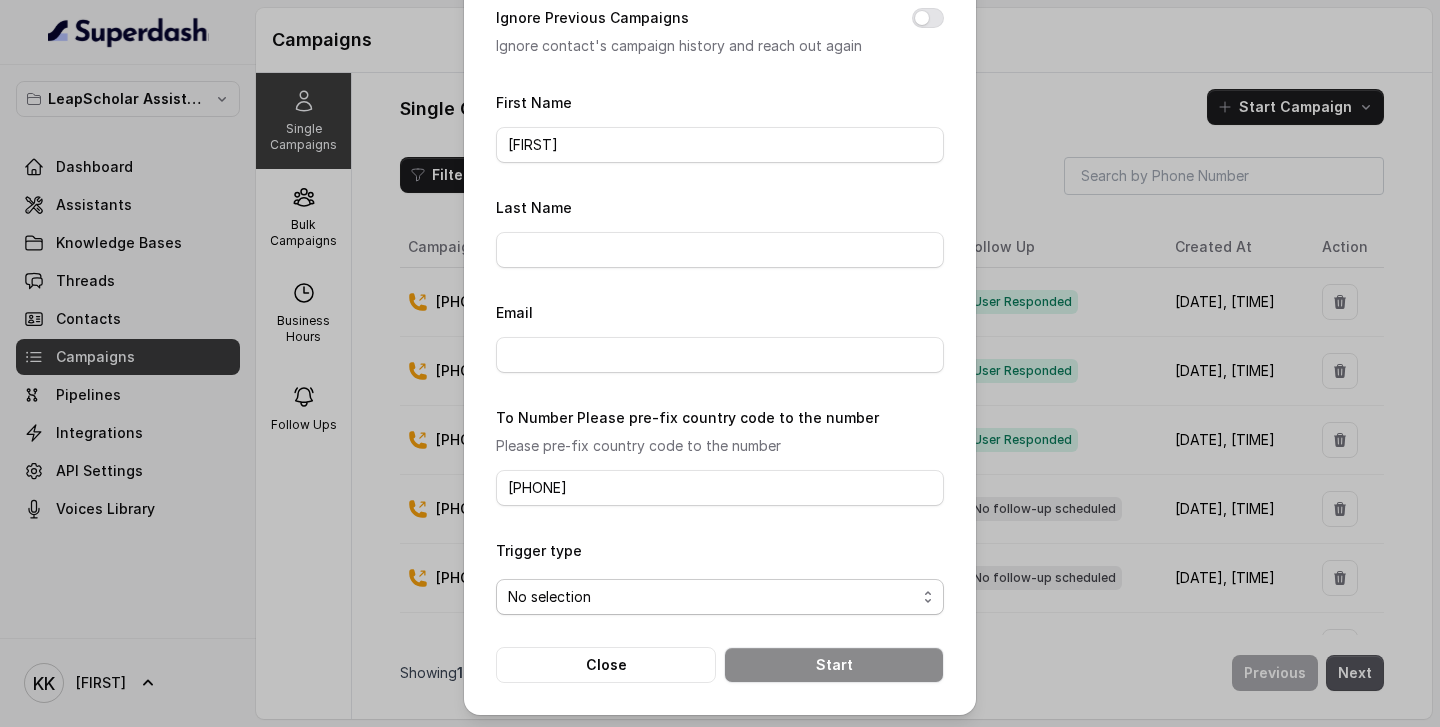 click on "No selection" at bounding box center [712, 597] 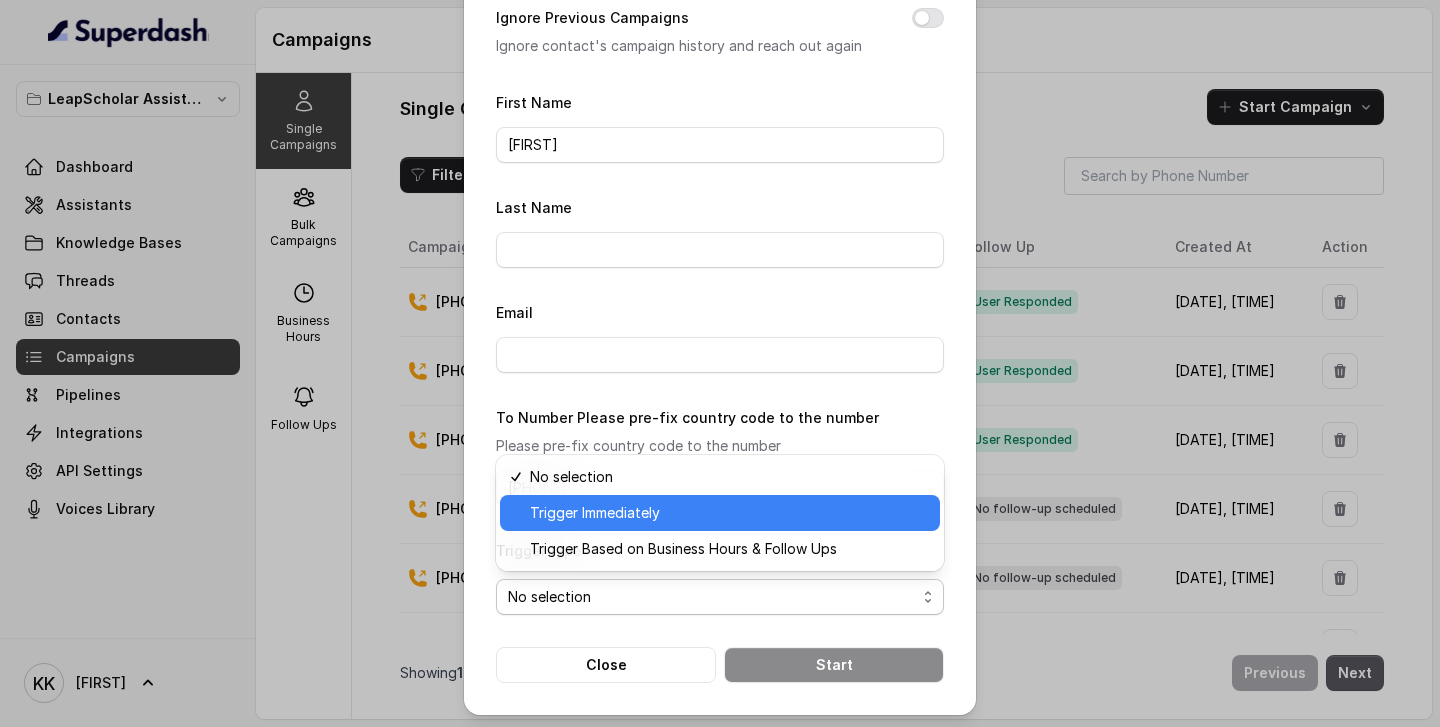 click on "Trigger Immediately" at bounding box center (720, 513) 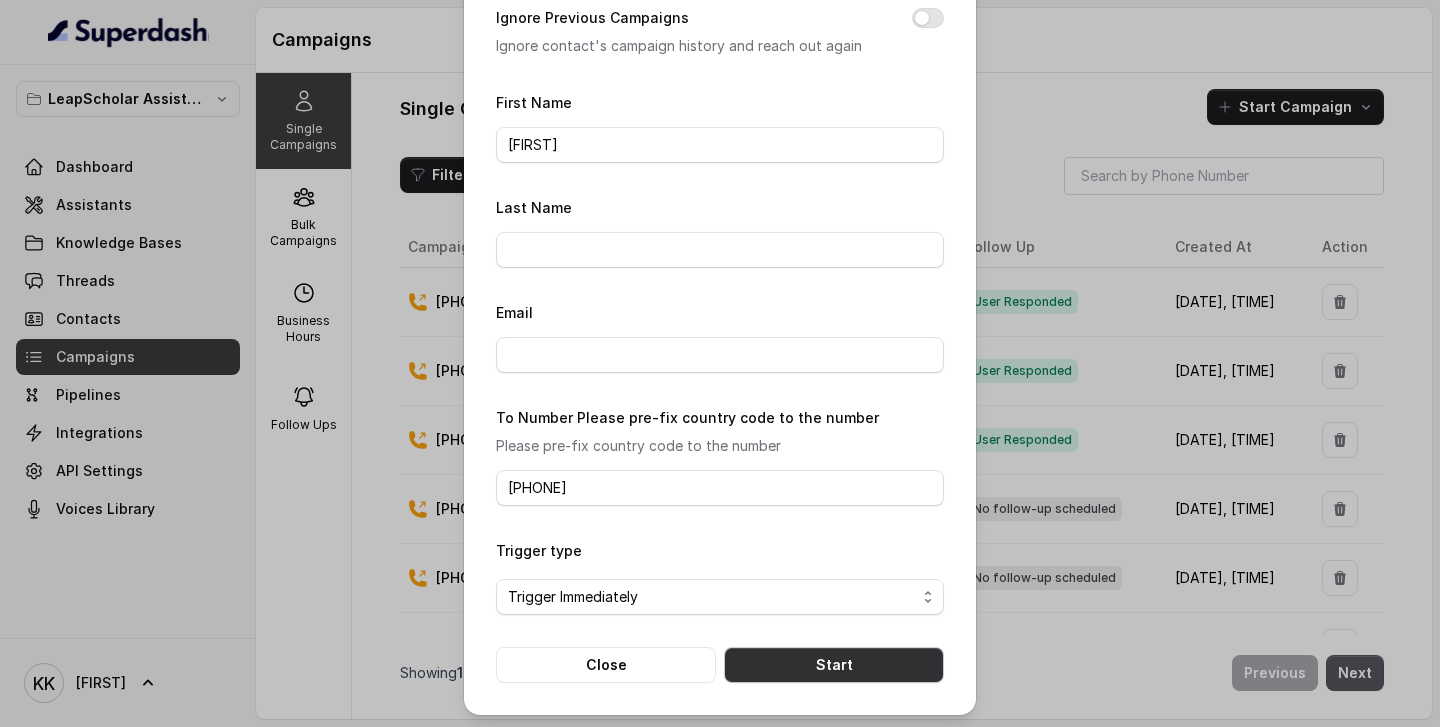 click on "Start" at bounding box center (834, 665) 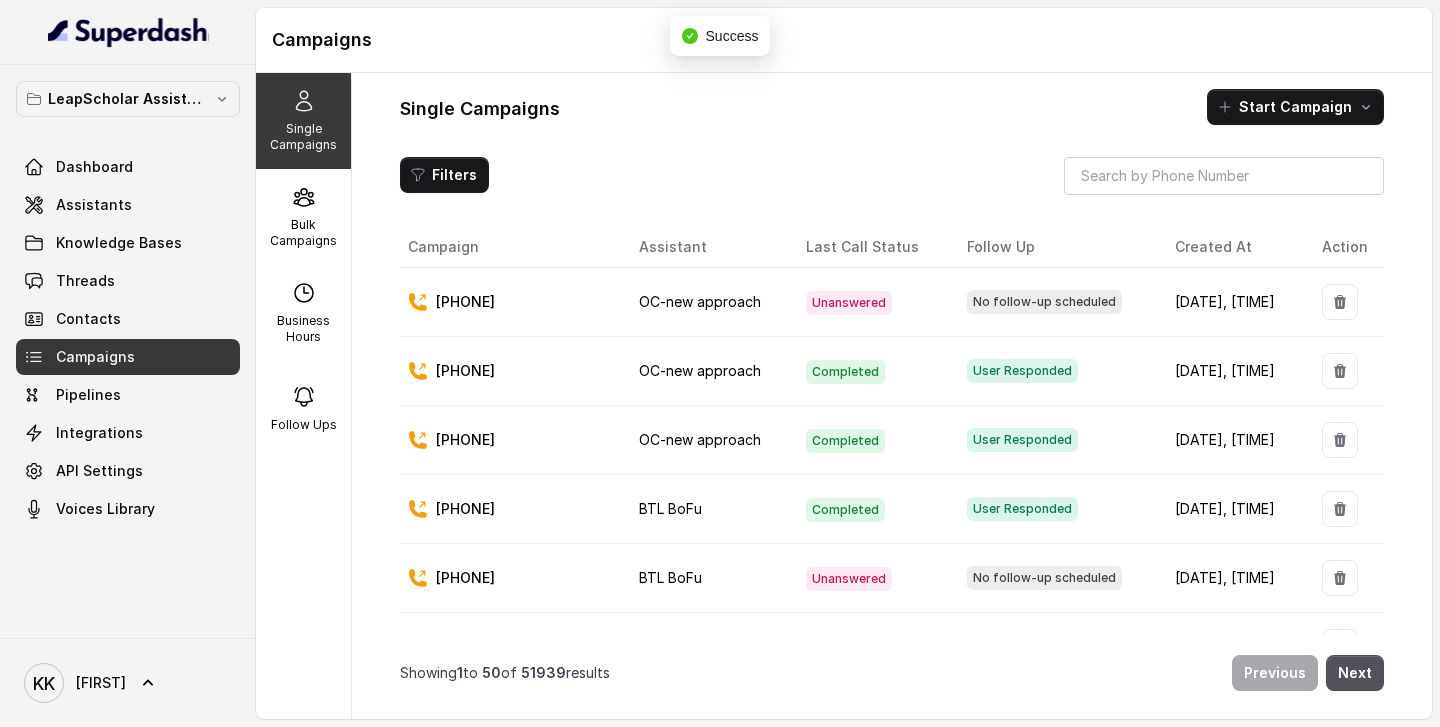type 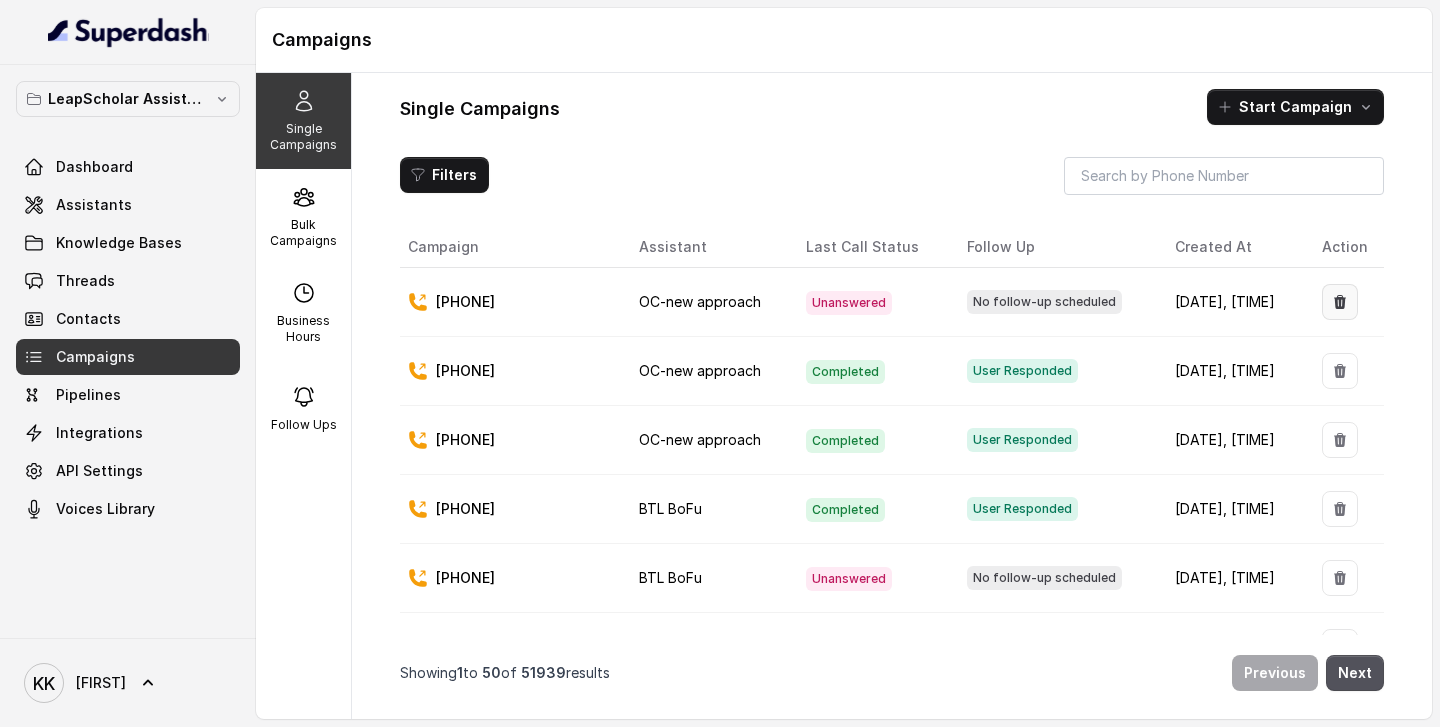 click 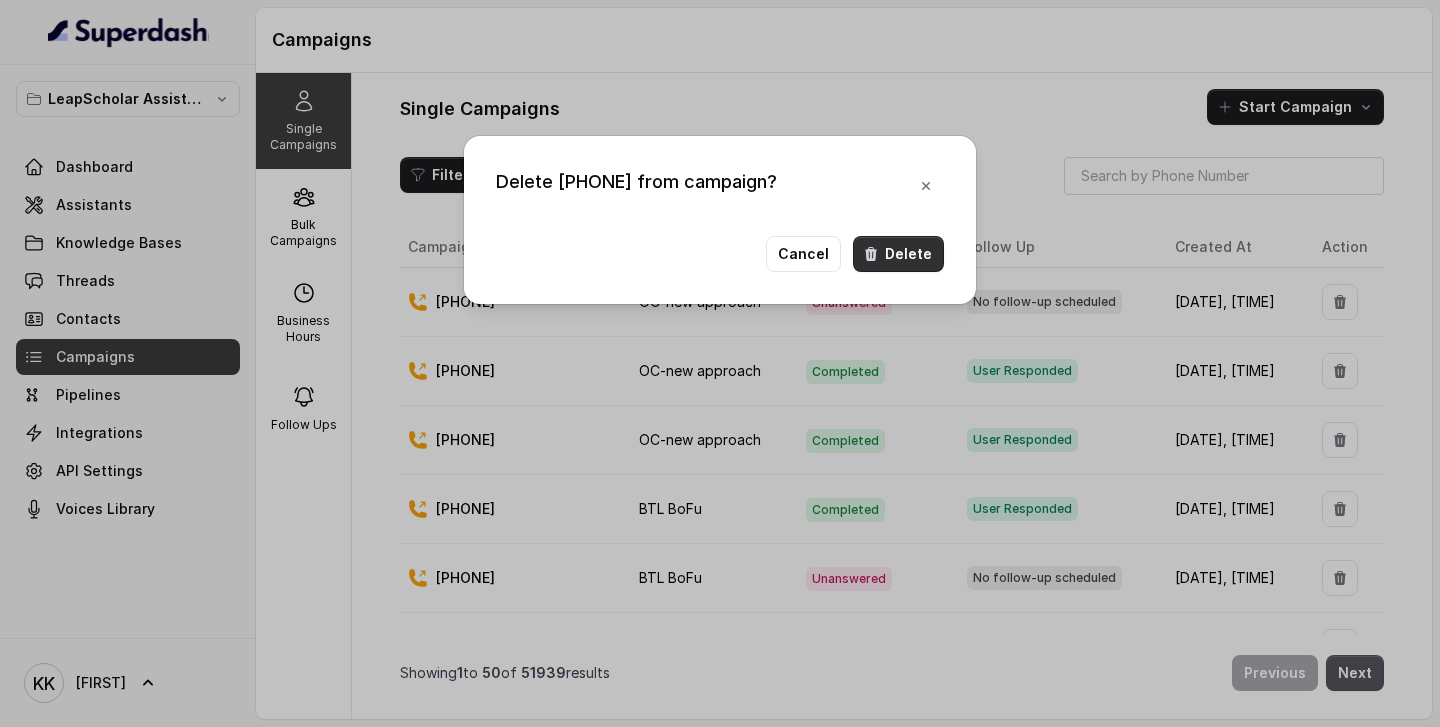 click on "Delete" at bounding box center [898, 254] 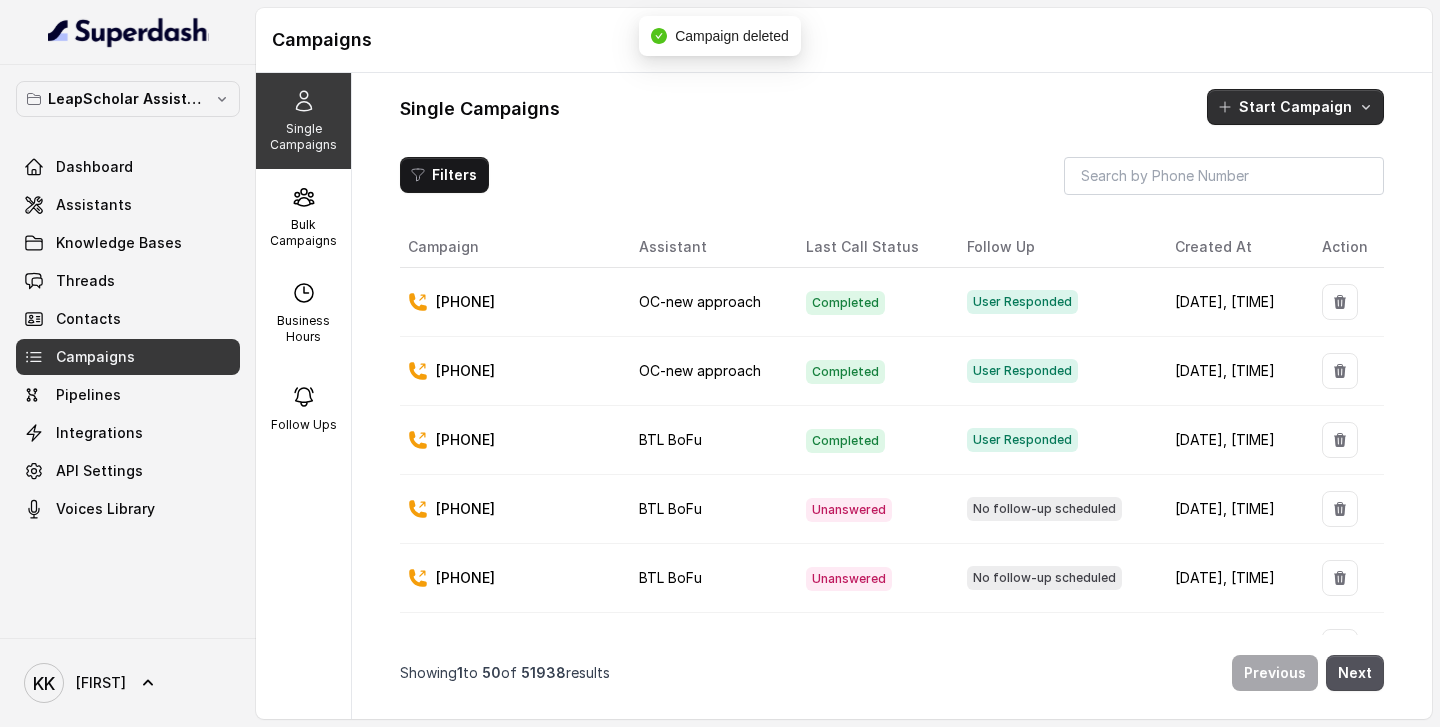 click on "Start Campaign" at bounding box center [1295, 107] 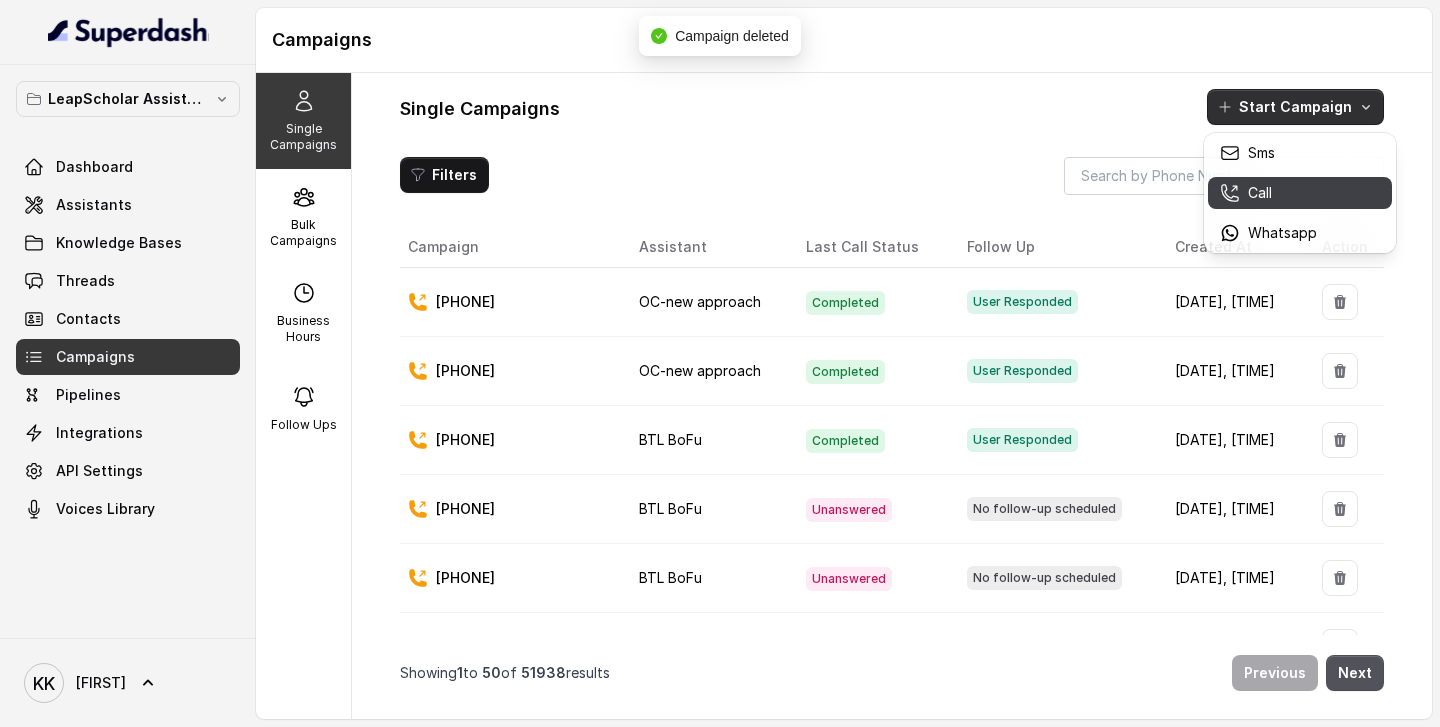 click on "Call" at bounding box center [1260, 193] 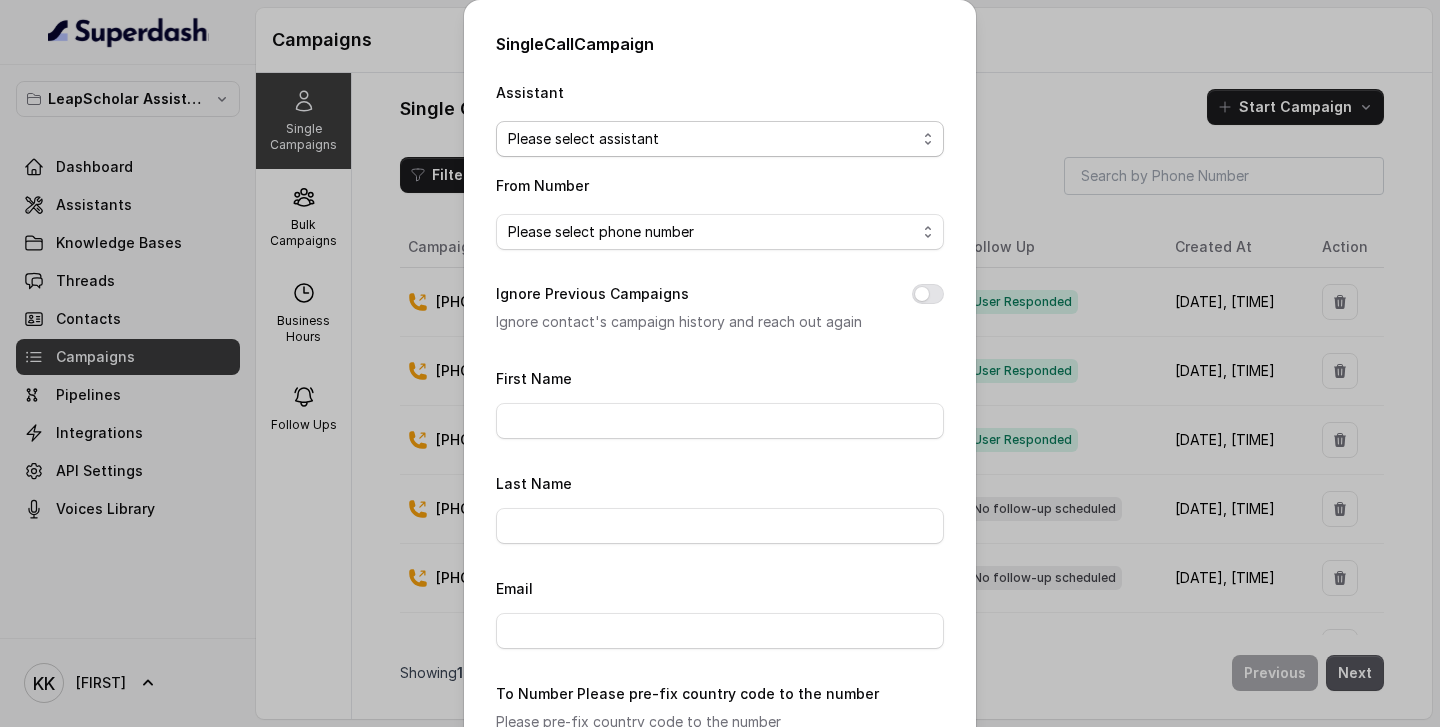 click on "Please select assistant" at bounding box center (583, 139) 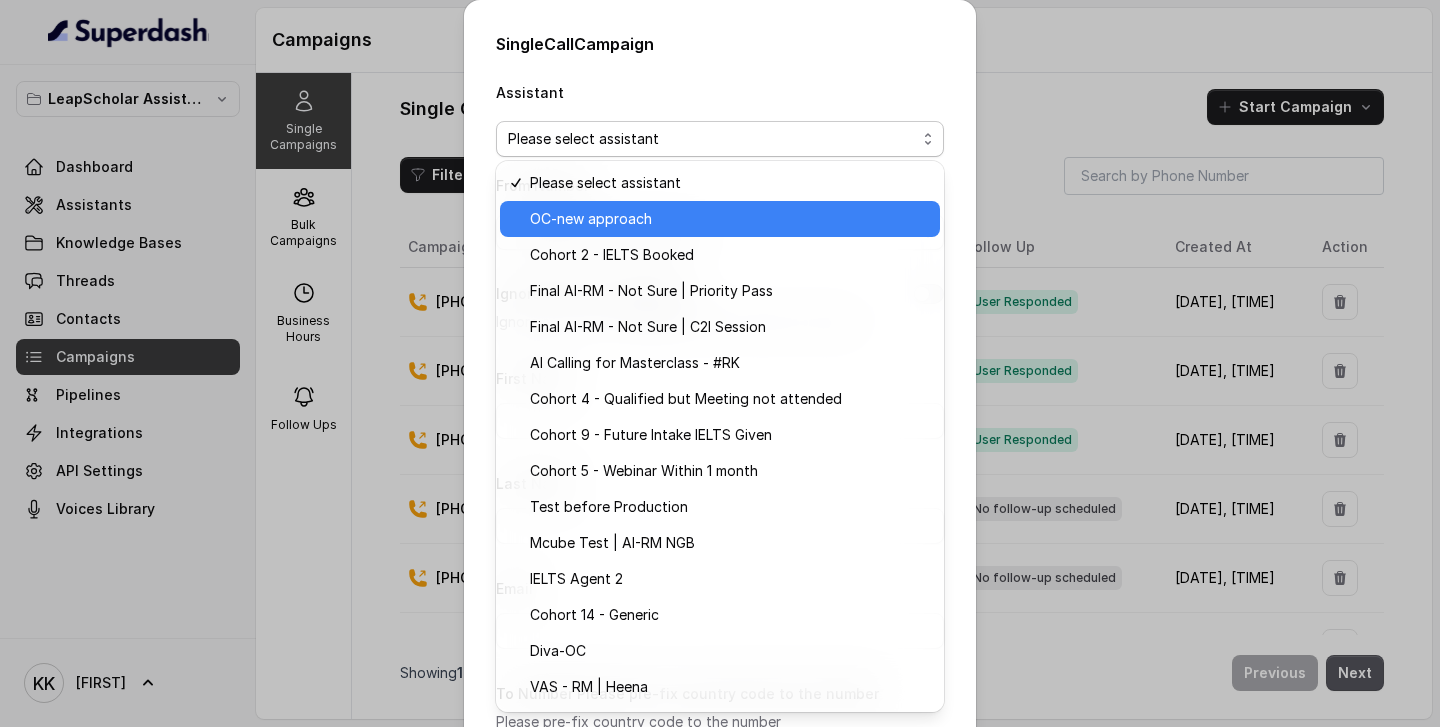 click on "OC-new approach" at bounding box center [591, 219] 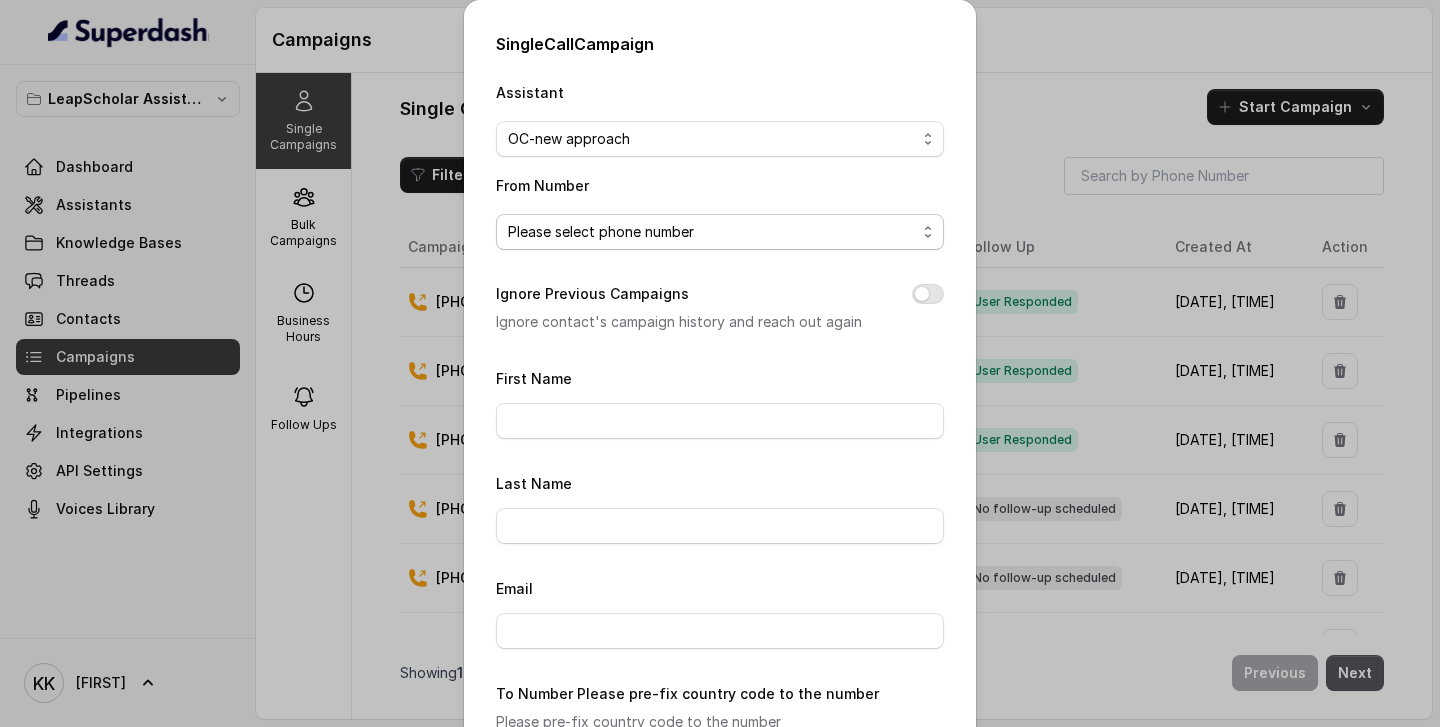 click on "Please select phone number" at bounding box center (601, 232) 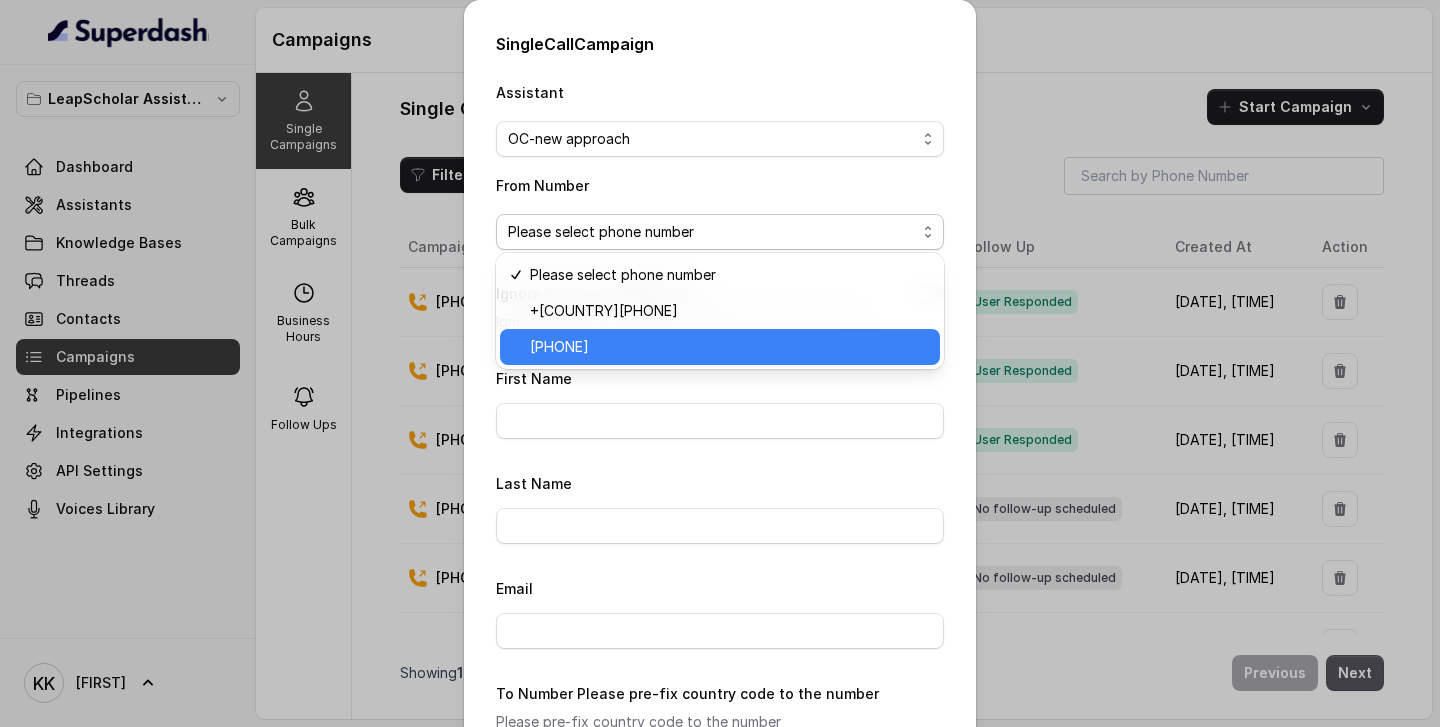 click on "[PHONE]" at bounding box center (559, 347) 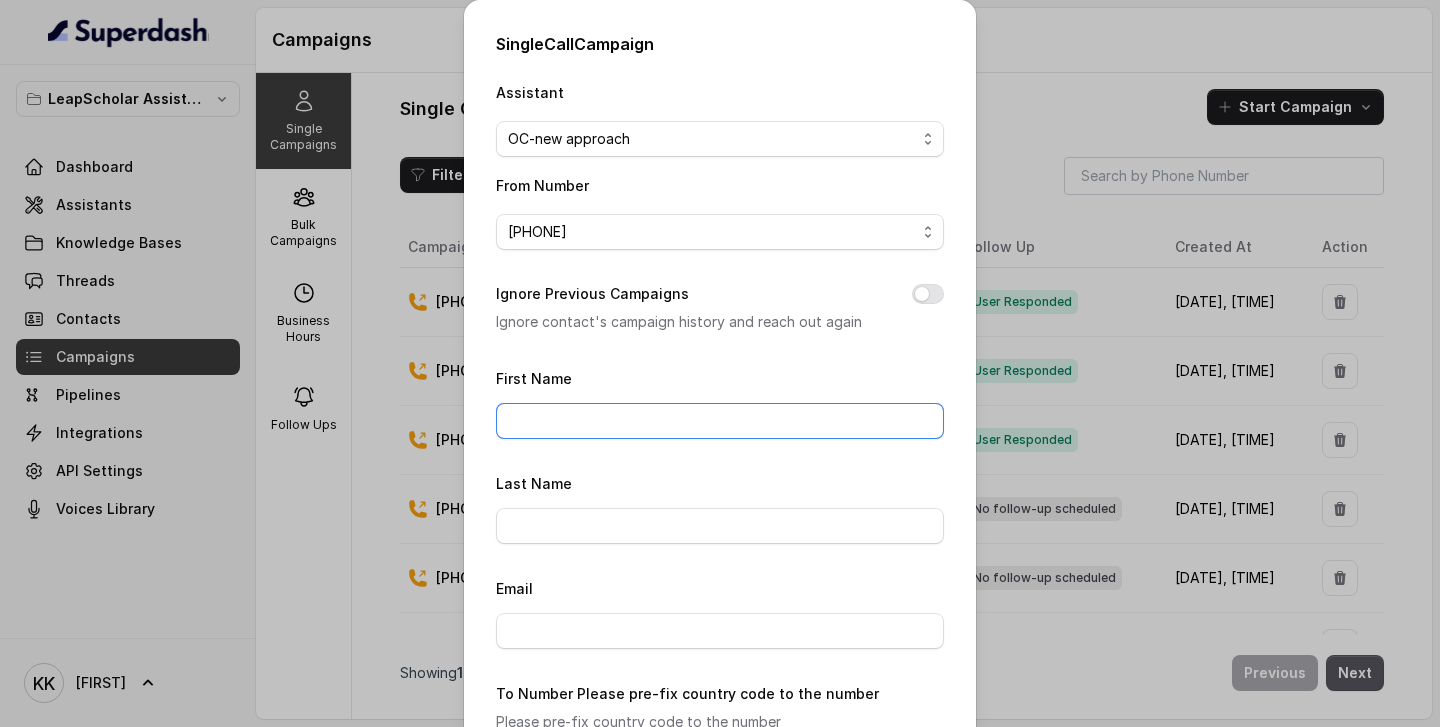 click on "First Name" at bounding box center [720, 421] 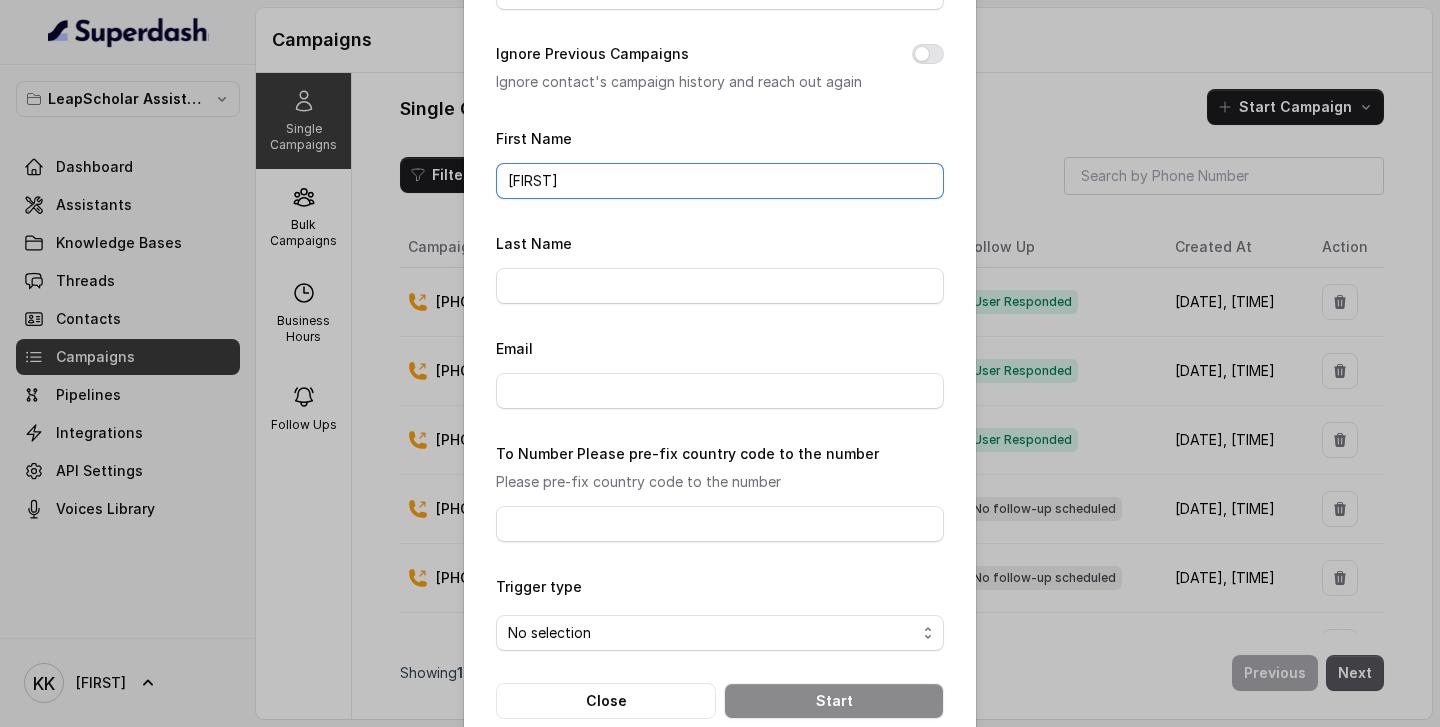 scroll, scrollTop: 276, scrollLeft: 0, axis: vertical 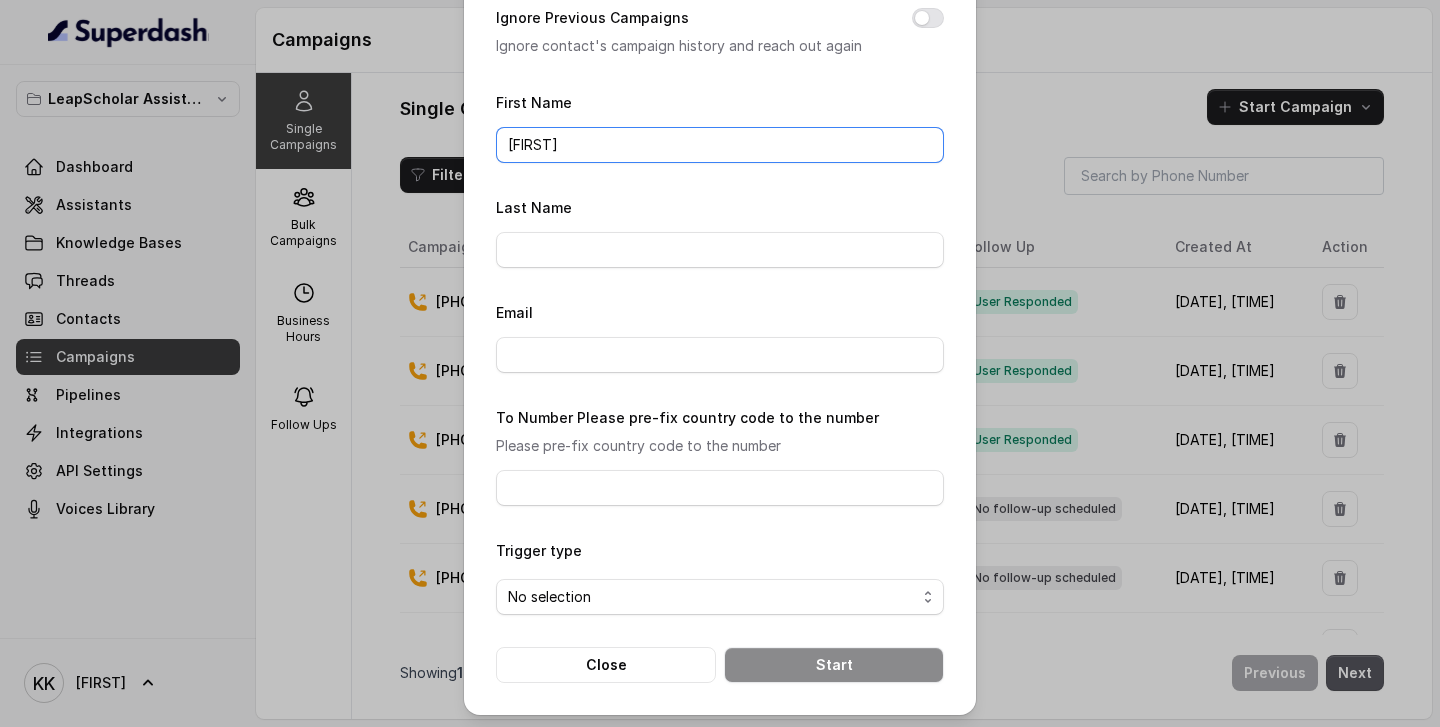 type on "[FIRST]" 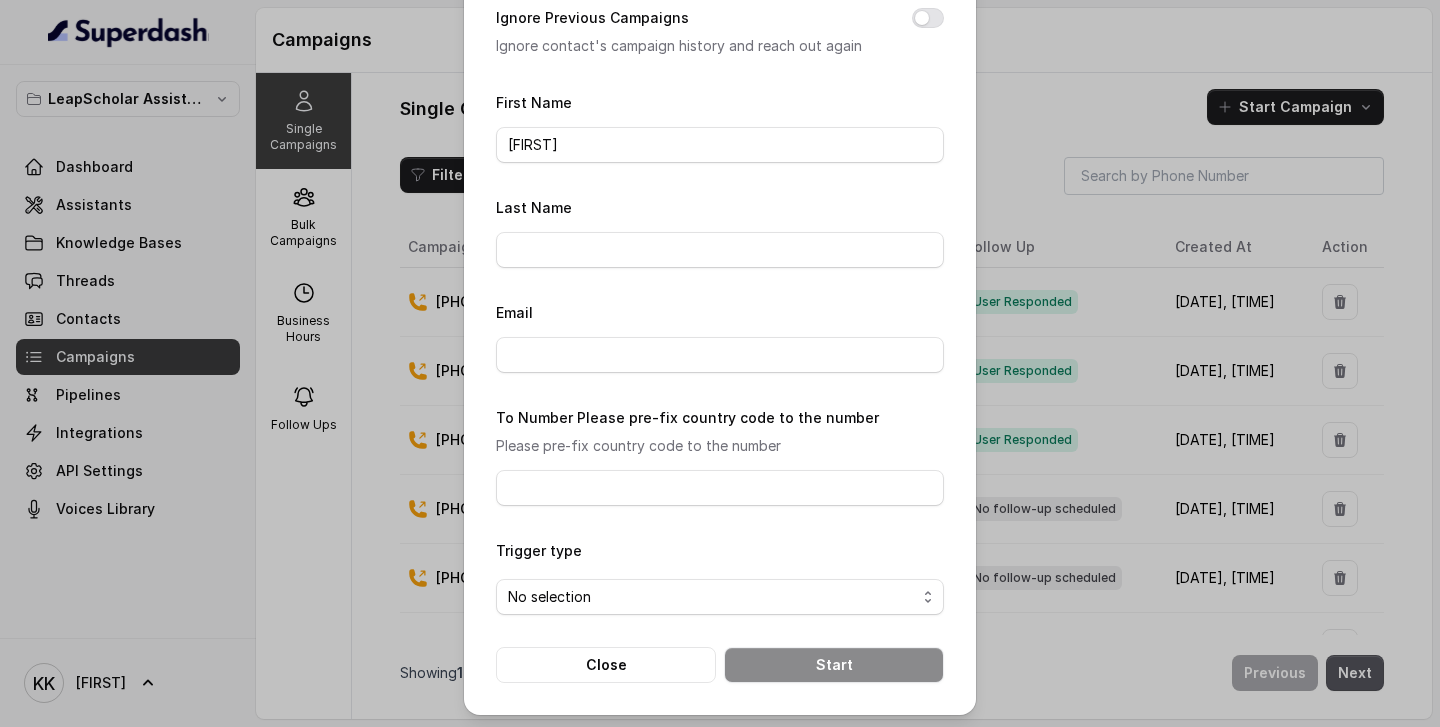 click on "To Number Please pre-fix country code to the number" at bounding box center (720, 455) 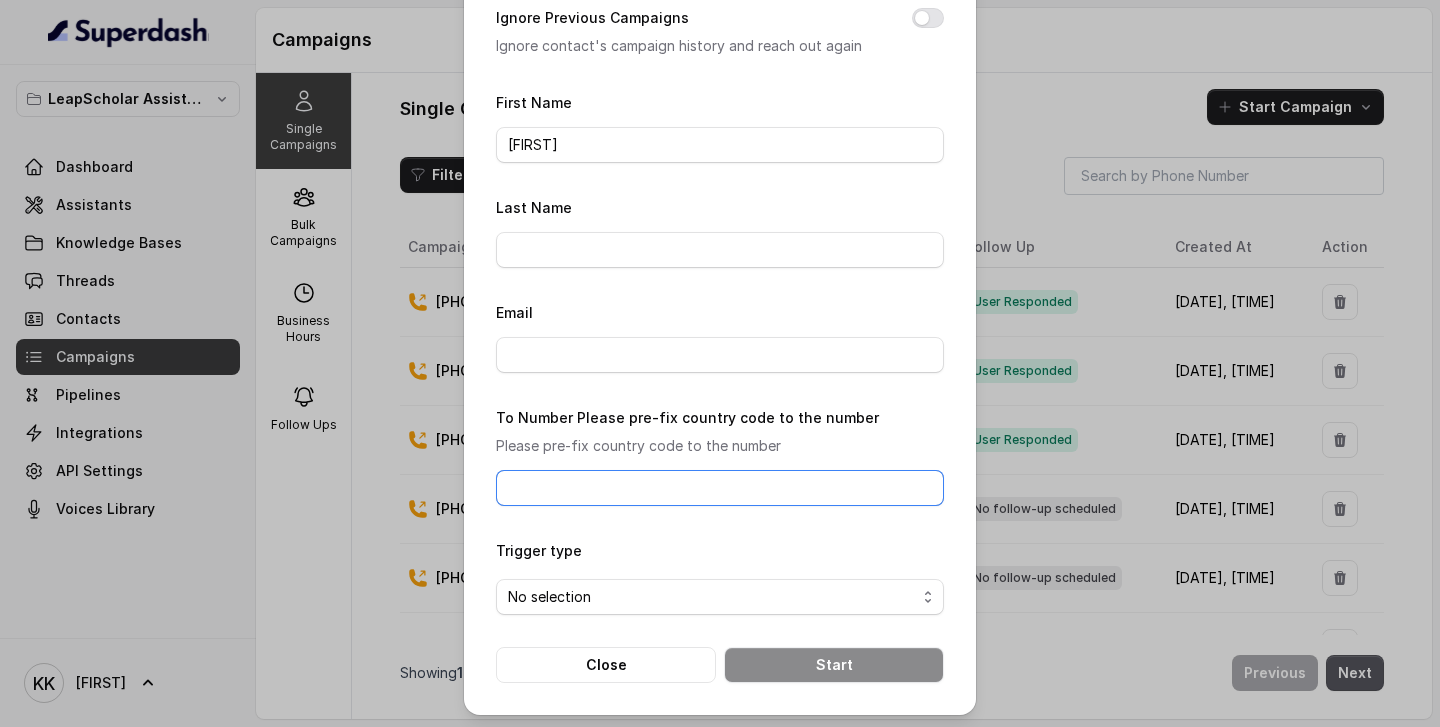 click on "To Number Please pre-fix country code to the number" at bounding box center [720, 488] 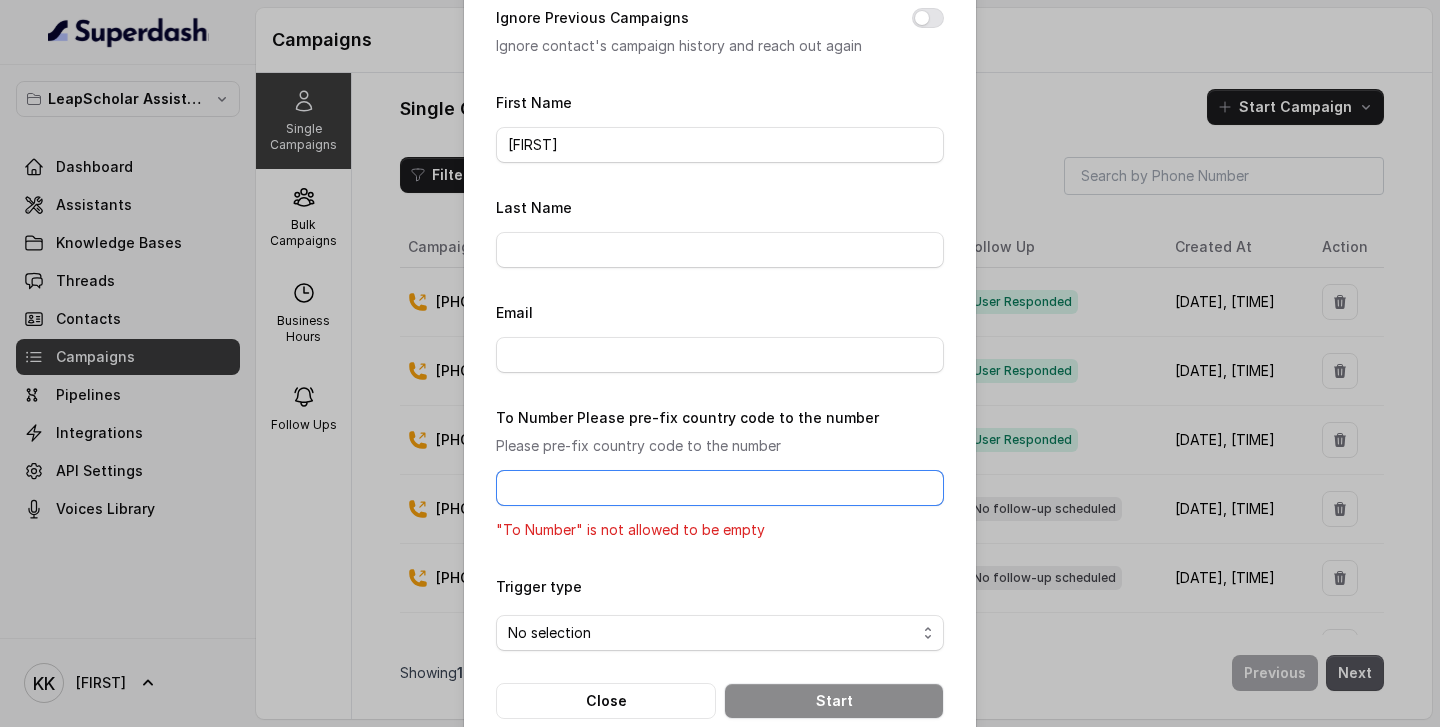 paste on "[PHONE]" 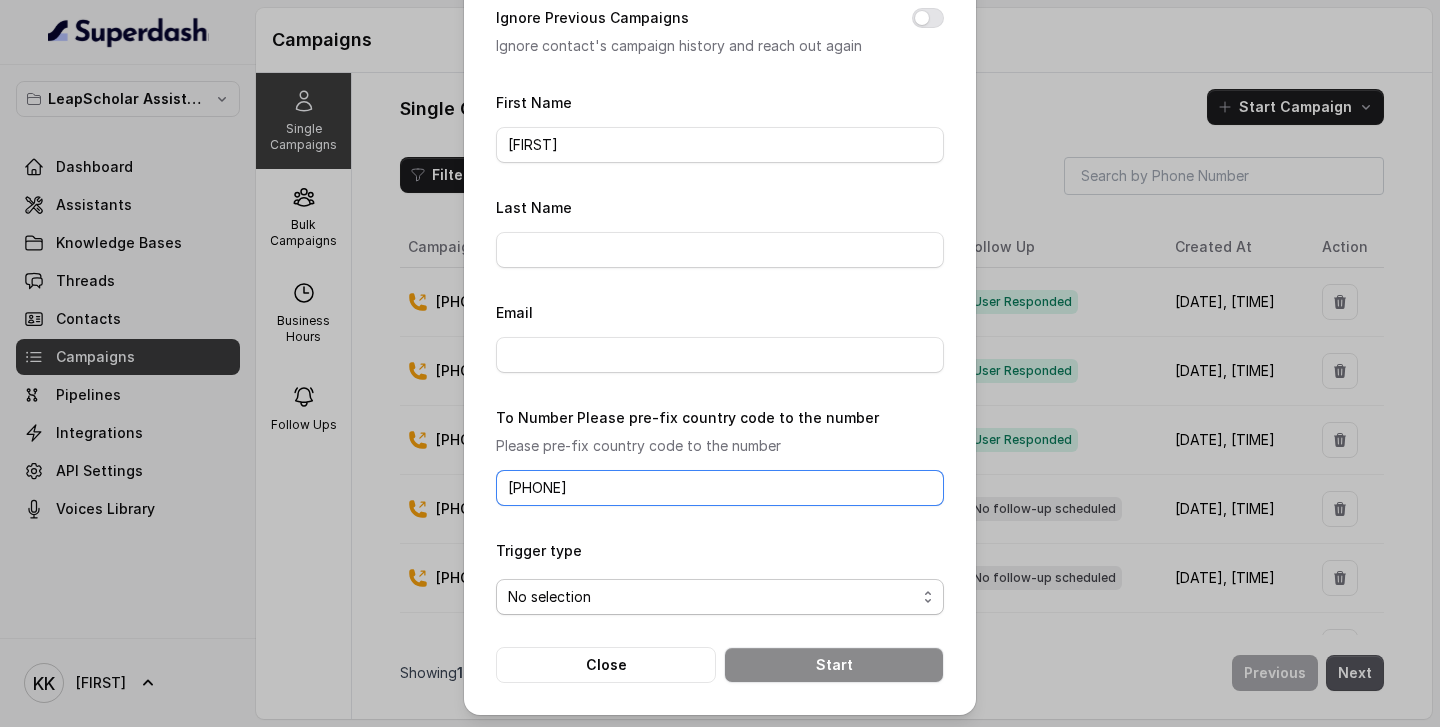 type on "[PHONE]" 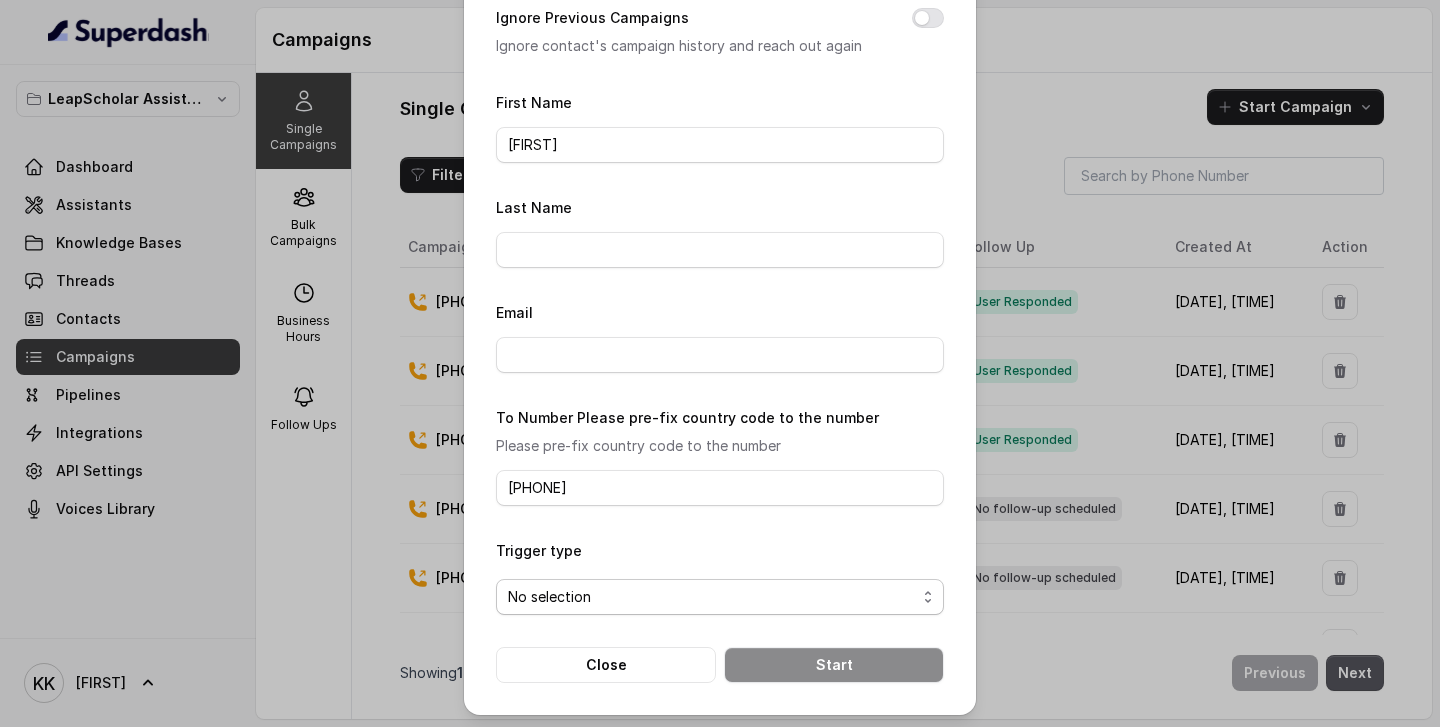 click on "No selection" at bounding box center (549, 597) 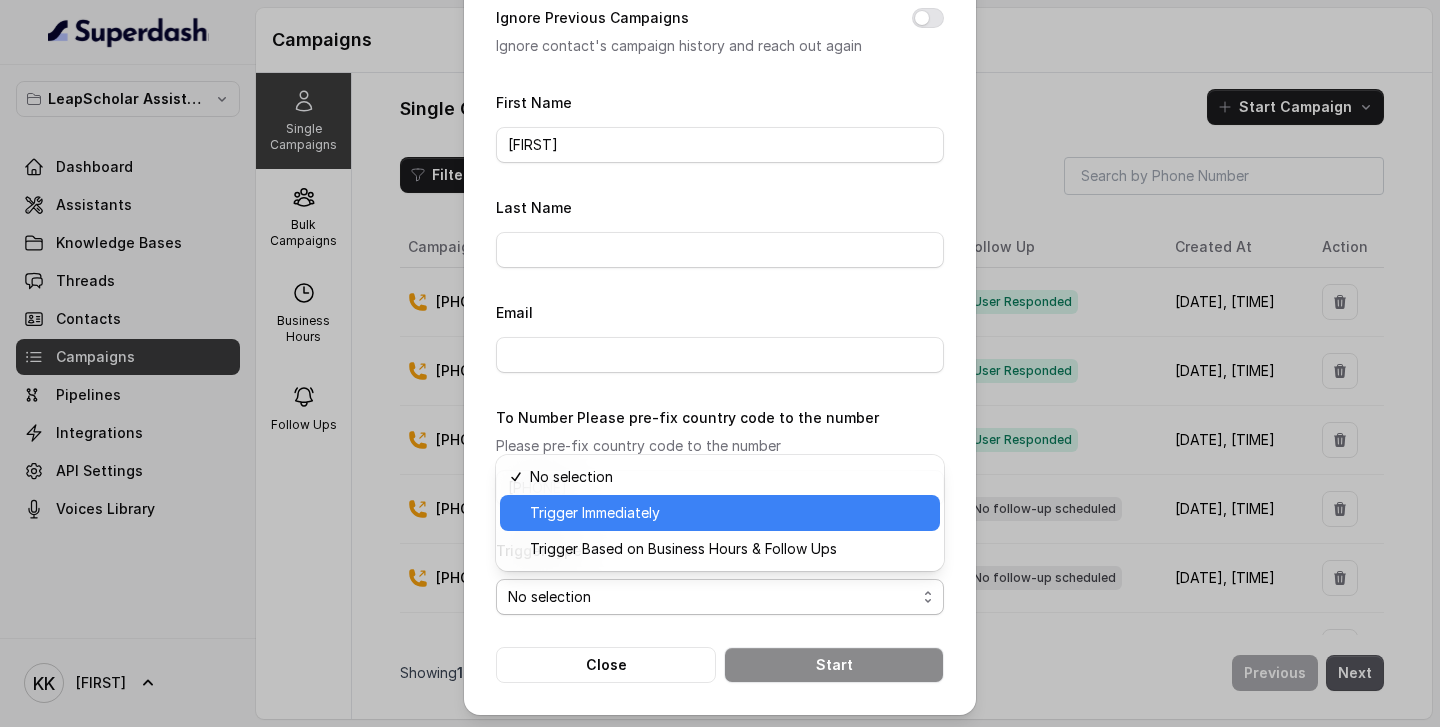 click on "Trigger Immediately" at bounding box center [595, 513] 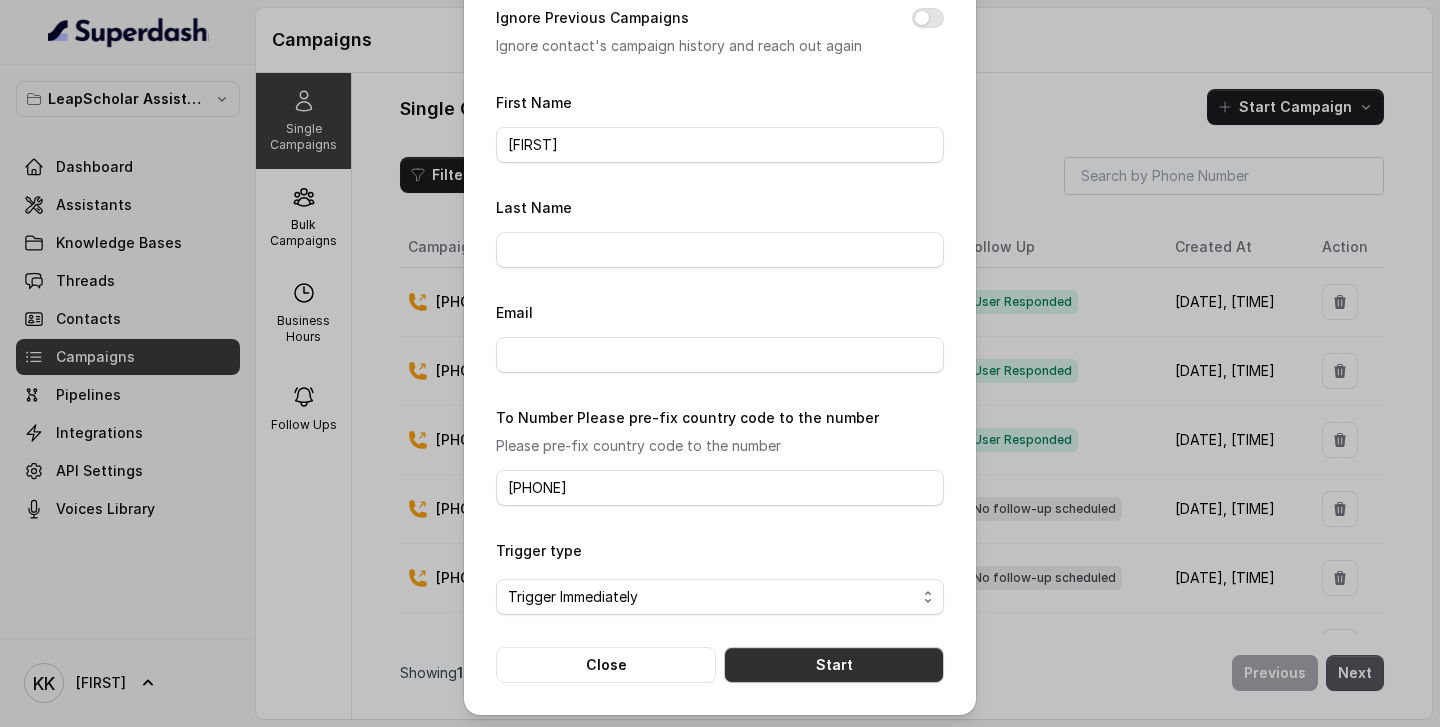 click on "Start" at bounding box center [834, 665] 